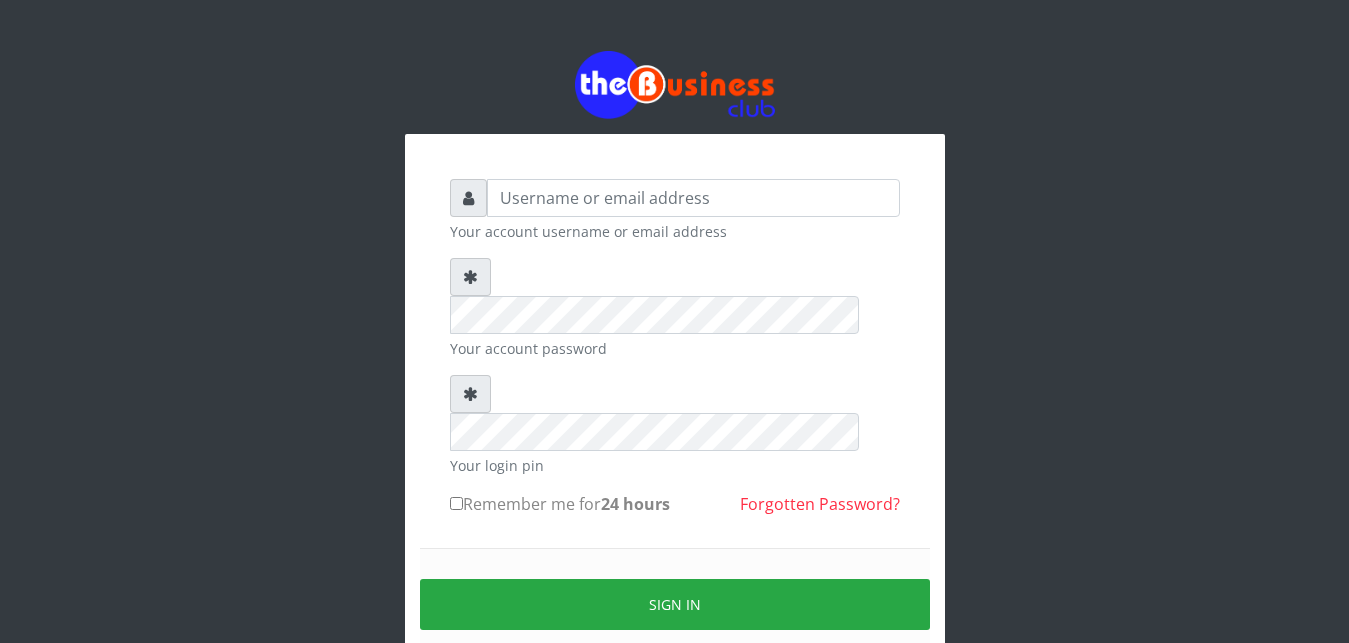 scroll, scrollTop: 0, scrollLeft: 0, axis: both 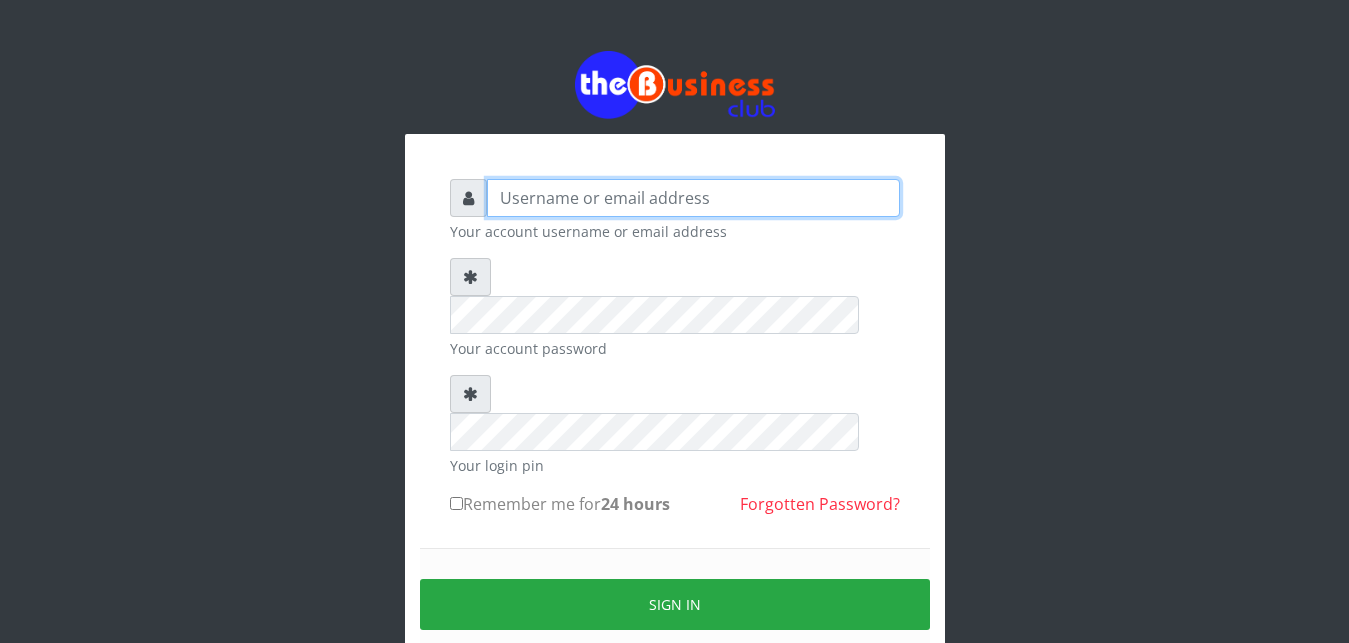 click at bounding box center [693, 198] 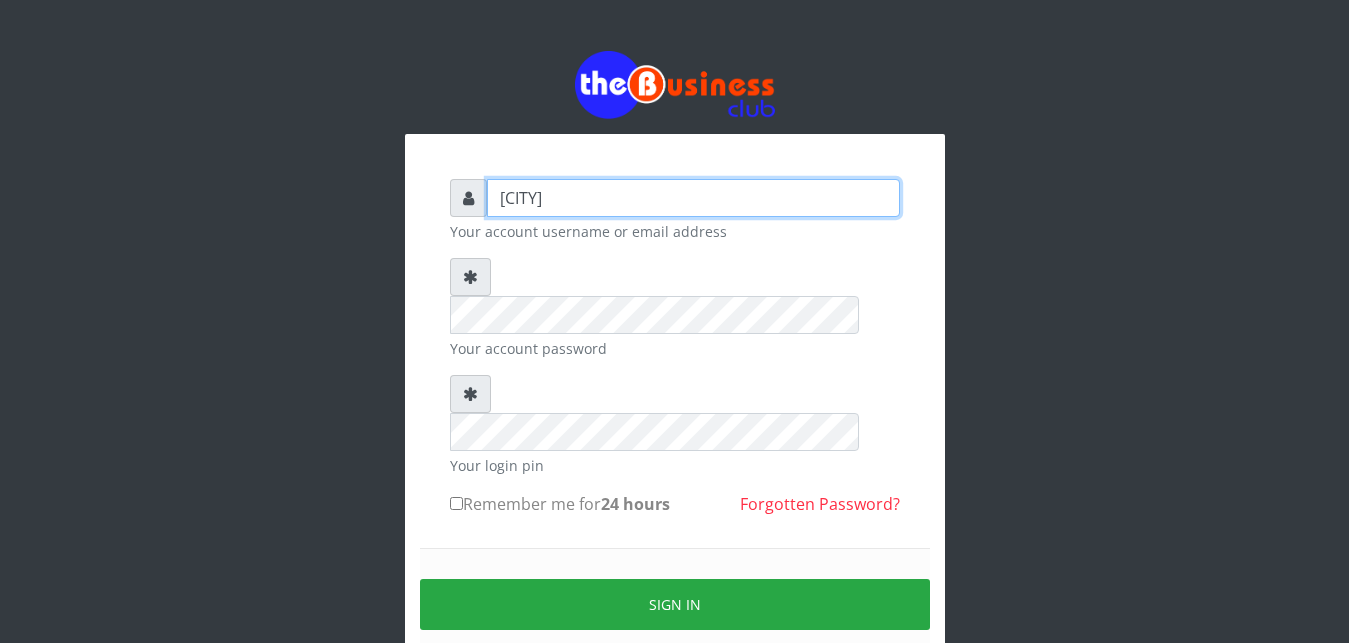 type on "[CITY]" 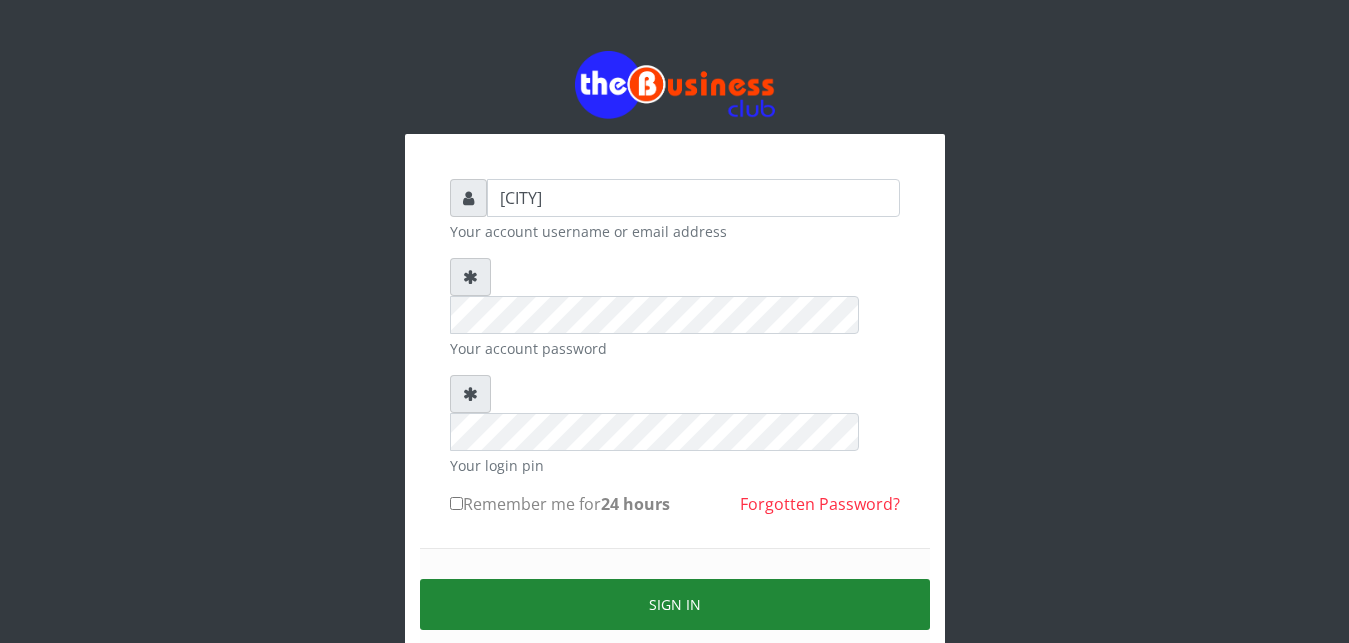 click on "Sign in" at bounding box center [675, 604] 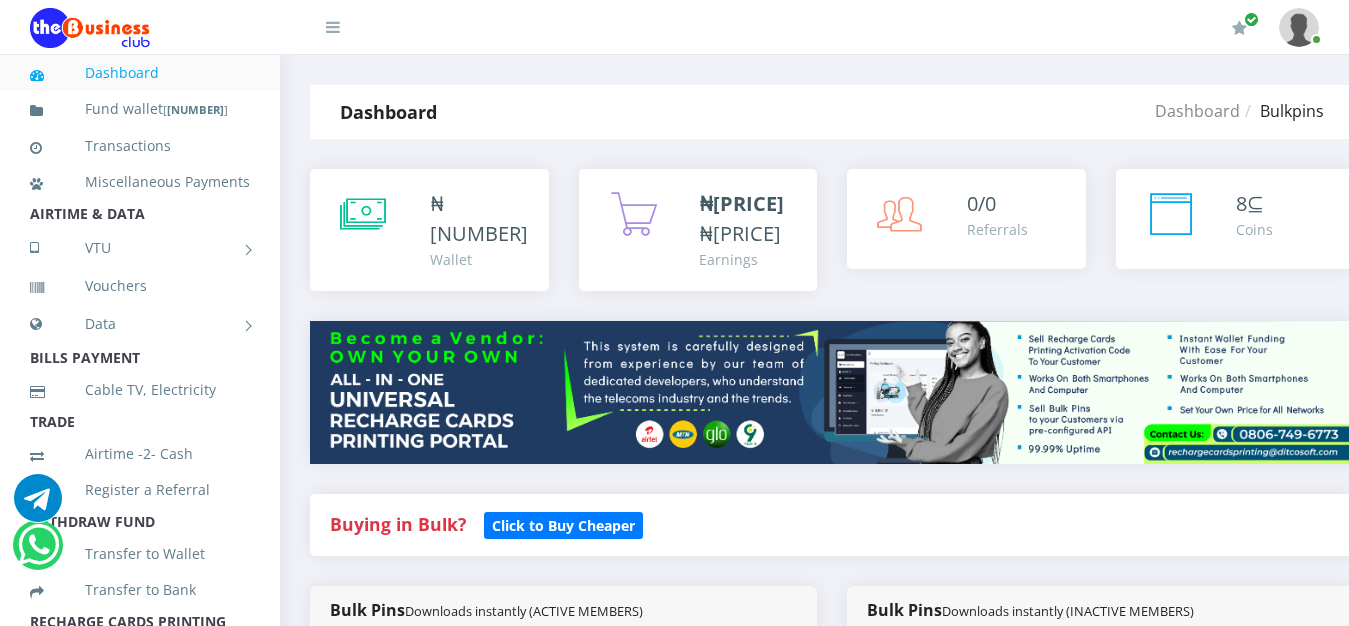 scroll, scrollTop: 0, scrollLeft: 0, axis: both 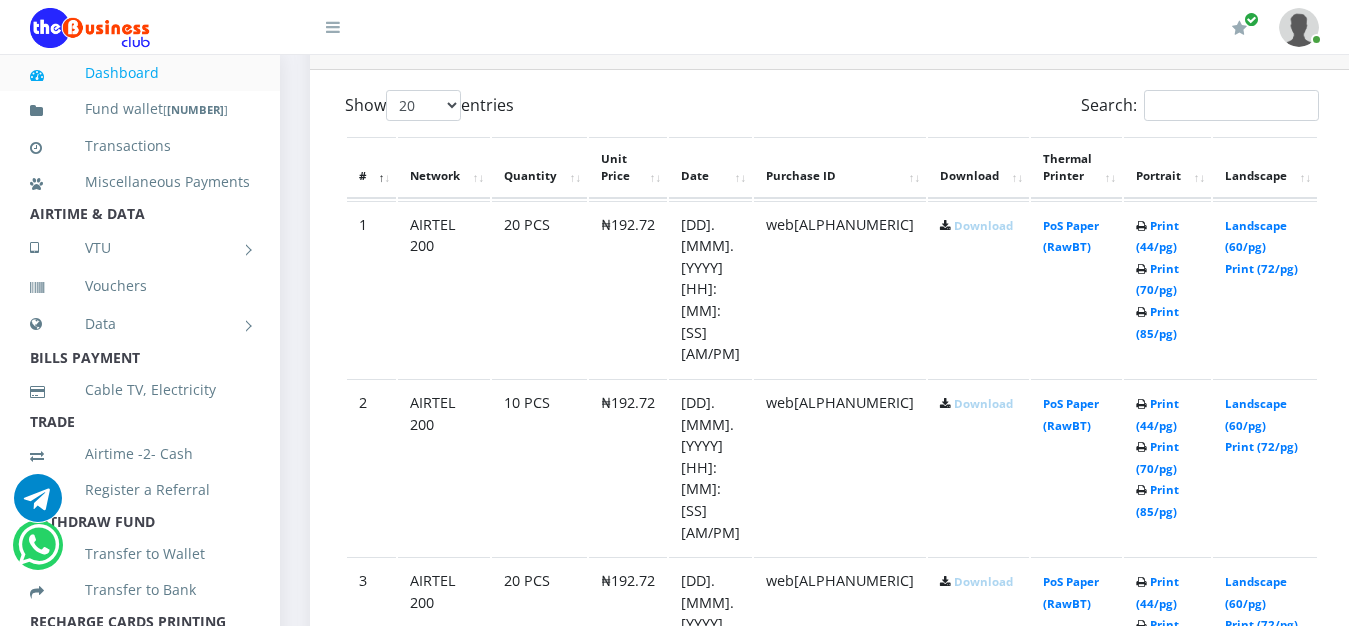 click on "Download" at bounding box center [978, 289] 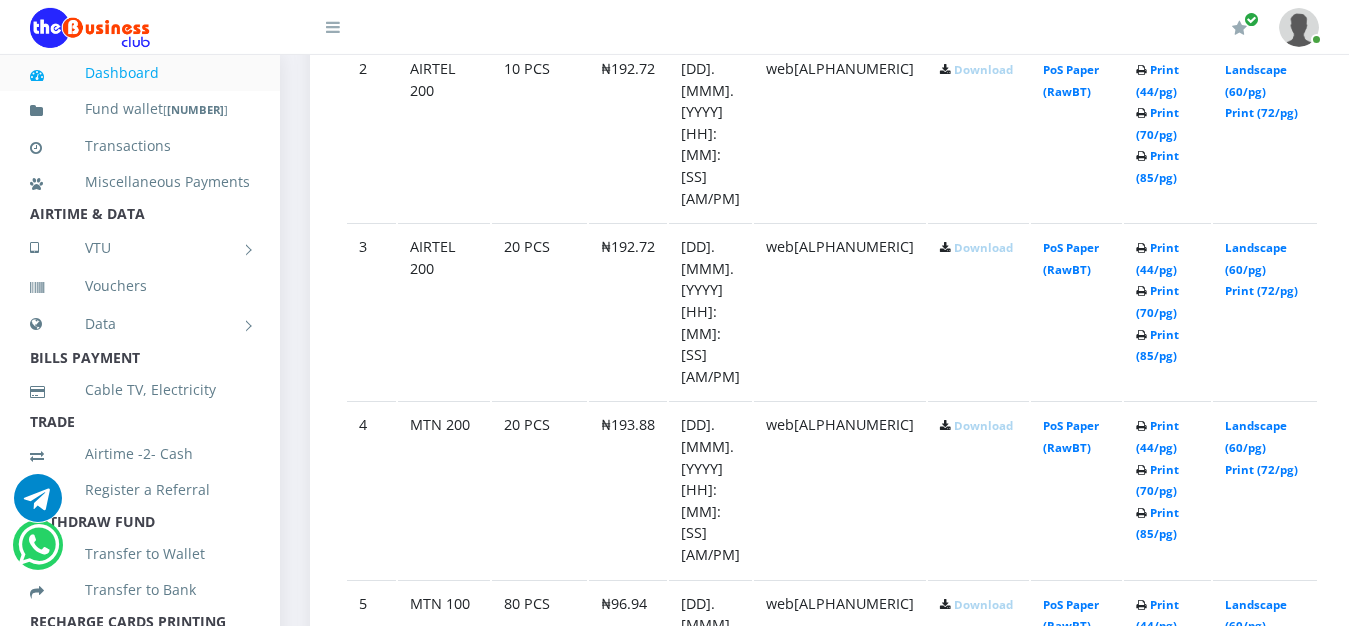 scroll, scrollTop: 1428, scrollLeft: 0, axis: vertical 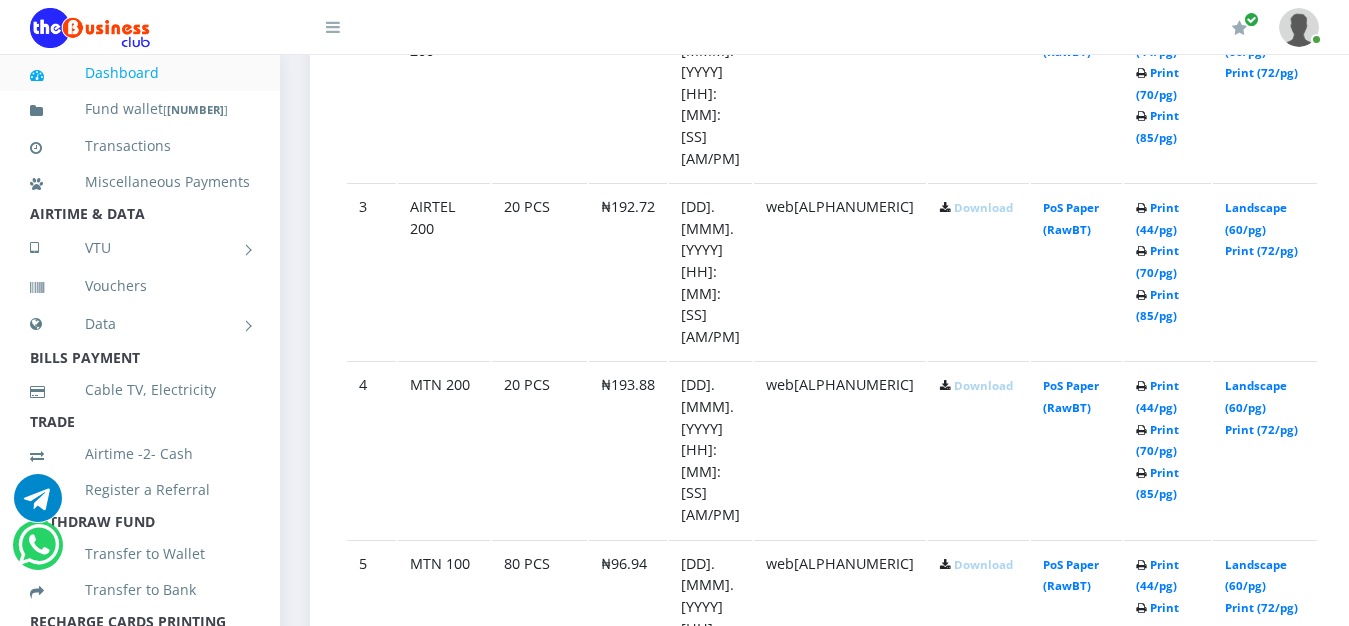click on "Download" at bounding box center [983, 207] 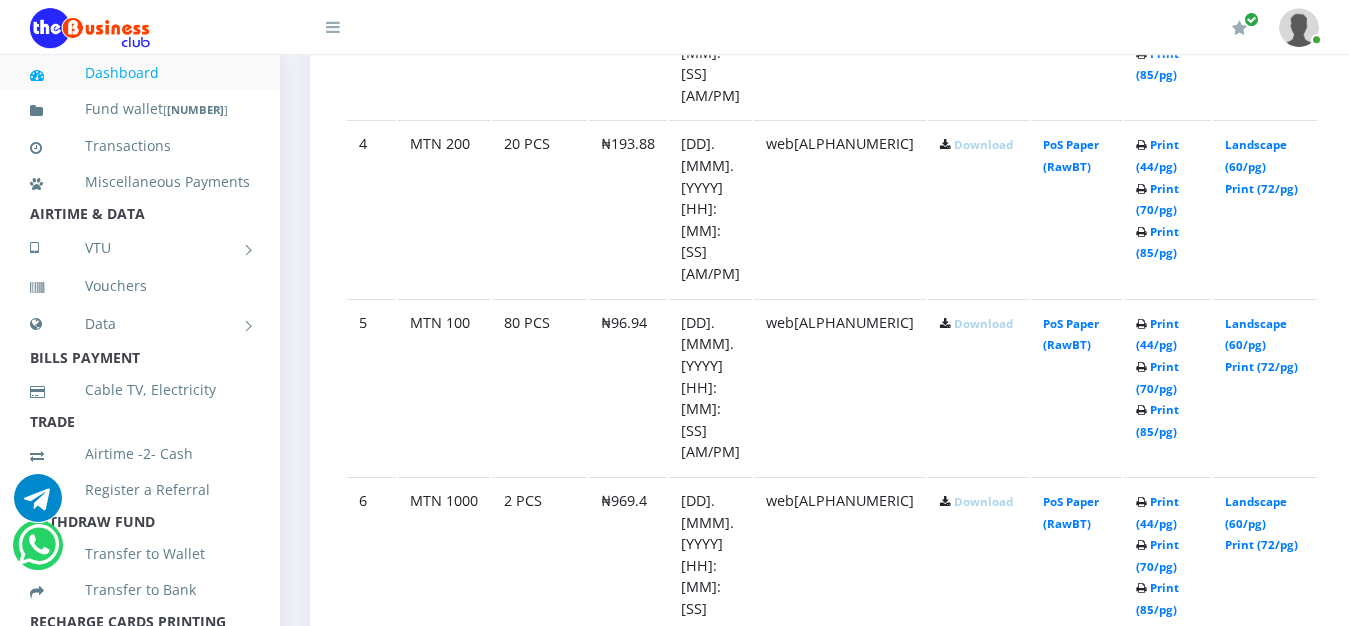 scroll, scrollTop: 1717, scrollLeft: 0, axis: vertical 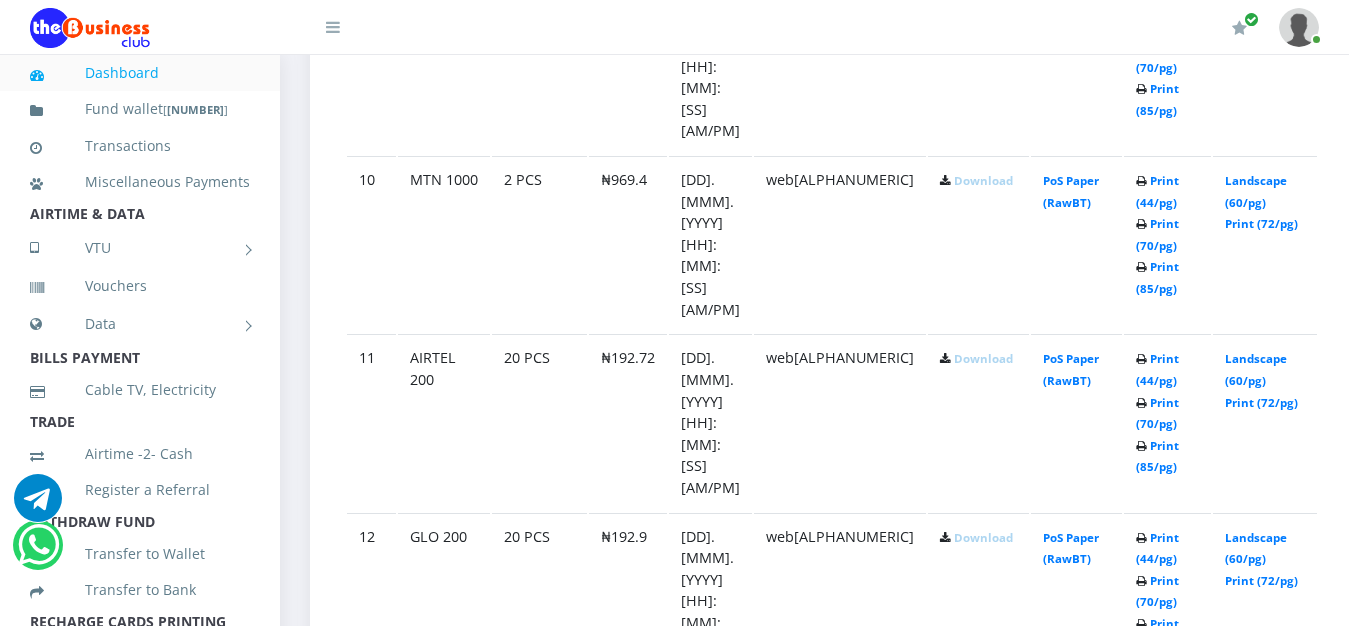 click on "Download" at bounding box center (983, 358) 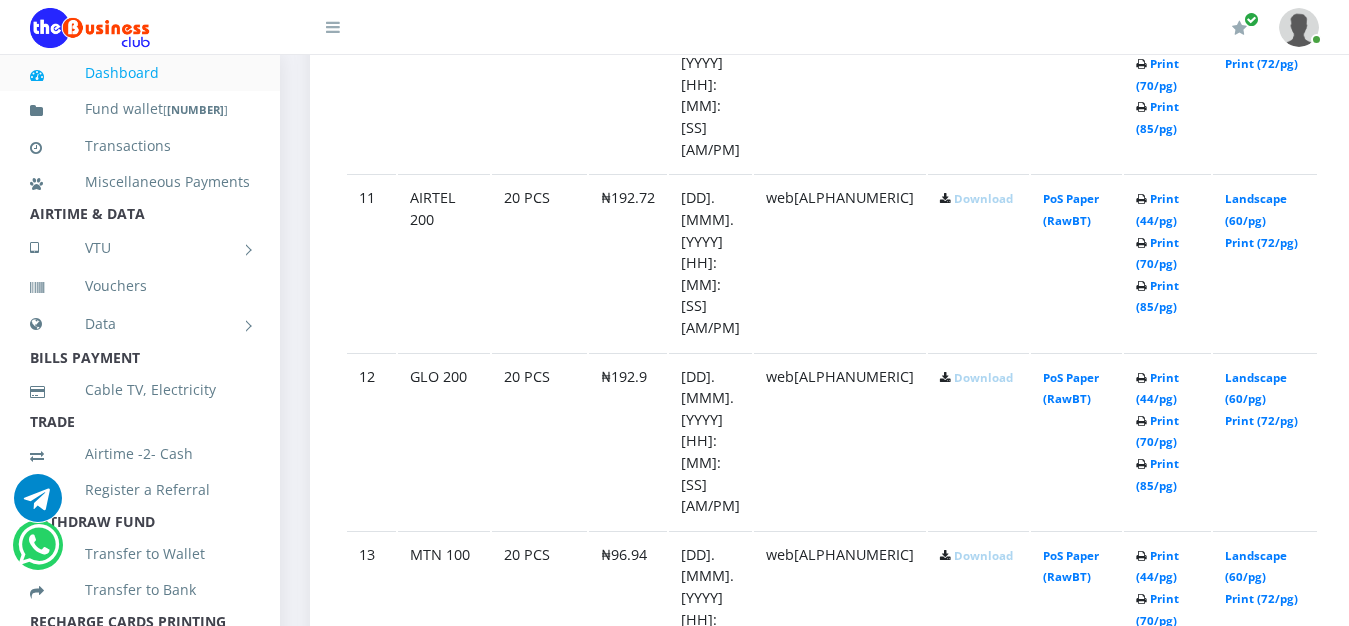 scroll, scrollTop: 2873, scrollLeft: 0, axis: vertical 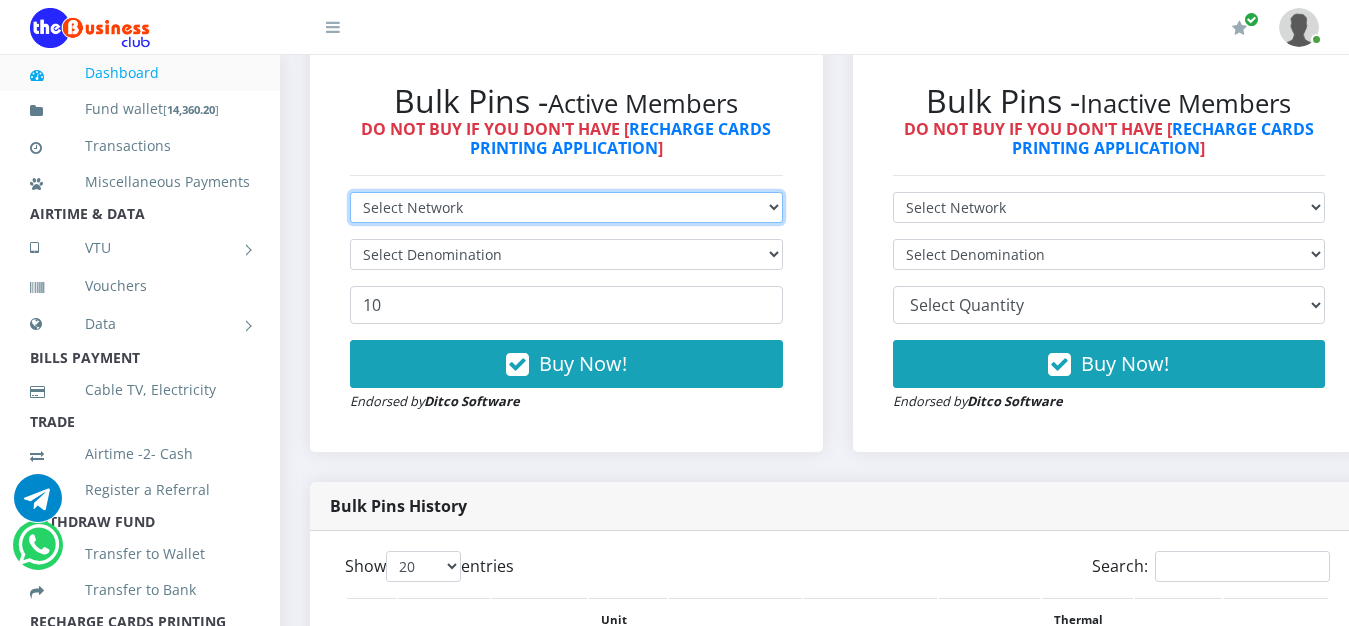 click on "Select Network
MTN
Globacom
9Mobile
Airtel" at bounding box center (566, 207) 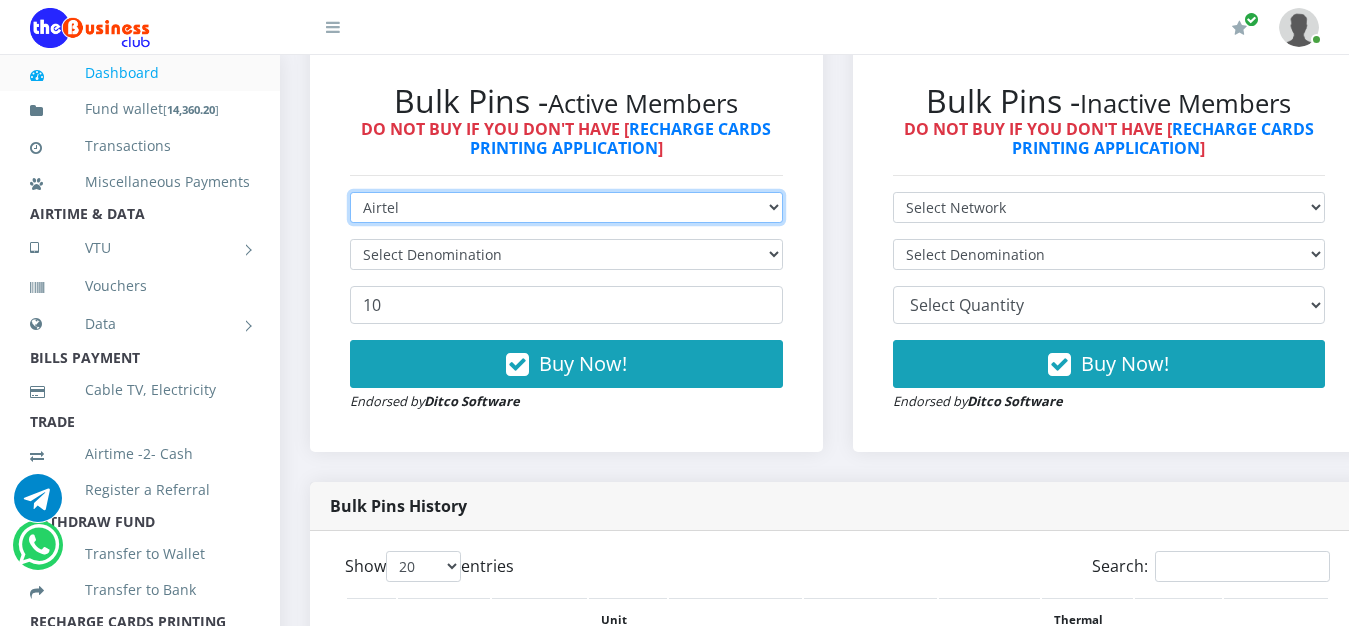 click on "Airtel" at bounding box center [0, 0] 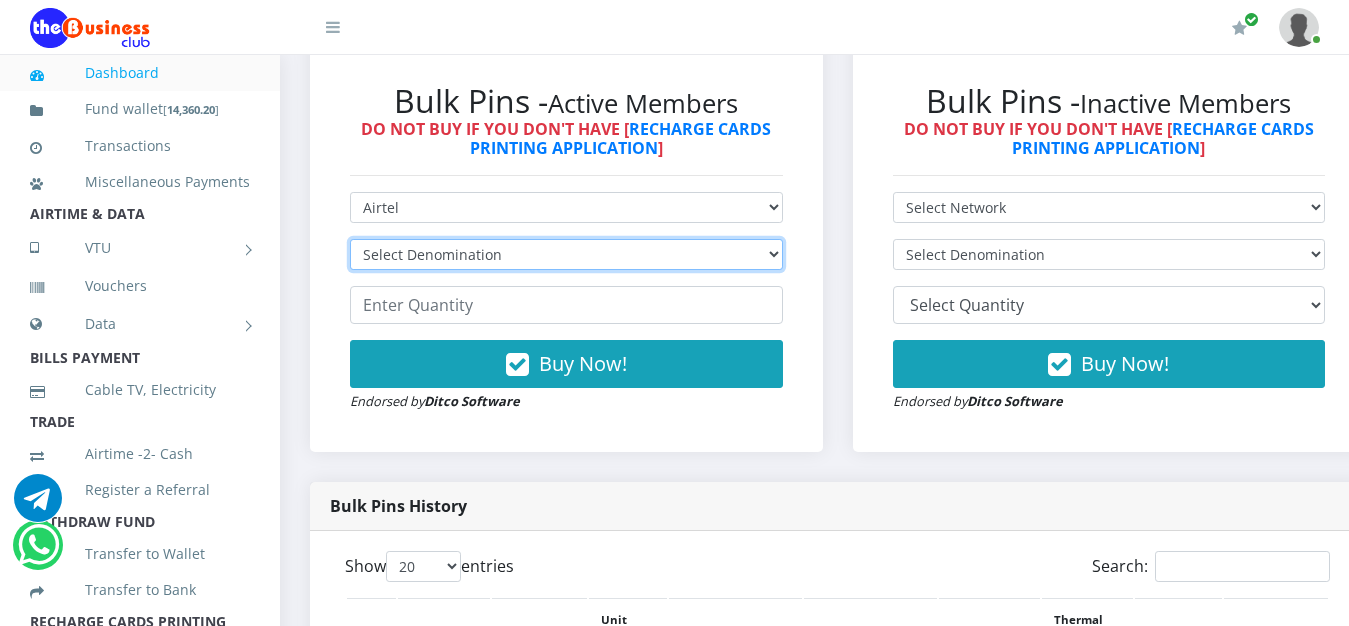 click on "Select Denomination Airtel NGN100 - ₦96.36 Airtel NGN200 - ₦192.72 Airtel NGN500 - ₦481.80 Airtel NGN1000 - ₦963.60" at bounding box center [566, 254] 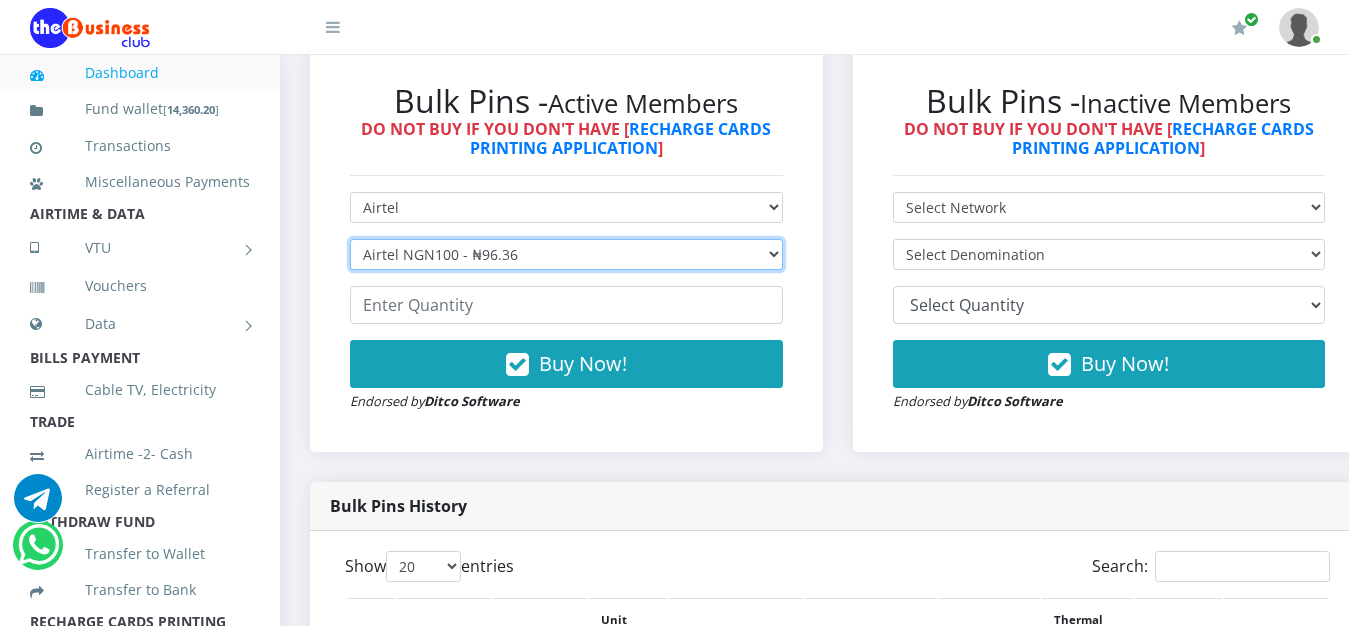 click on "Airtel NGN100 - ₦96.36" at bounding box center [0, 0] 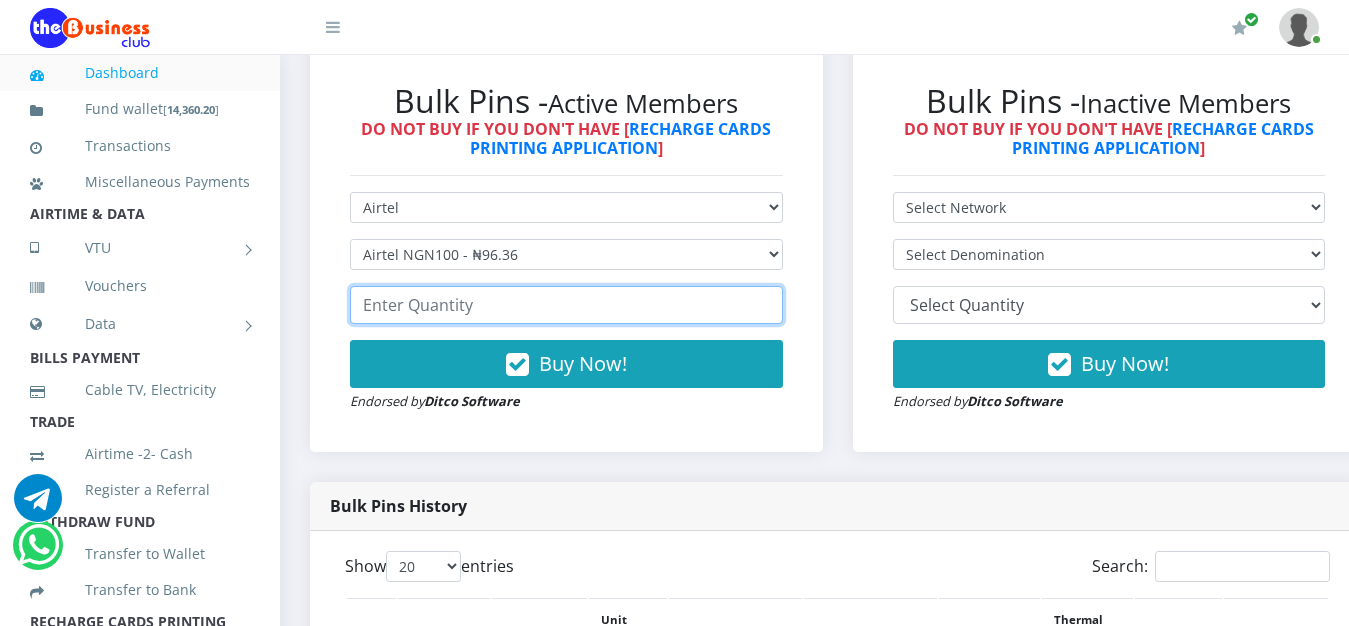 click at bounding box center (566, 305) 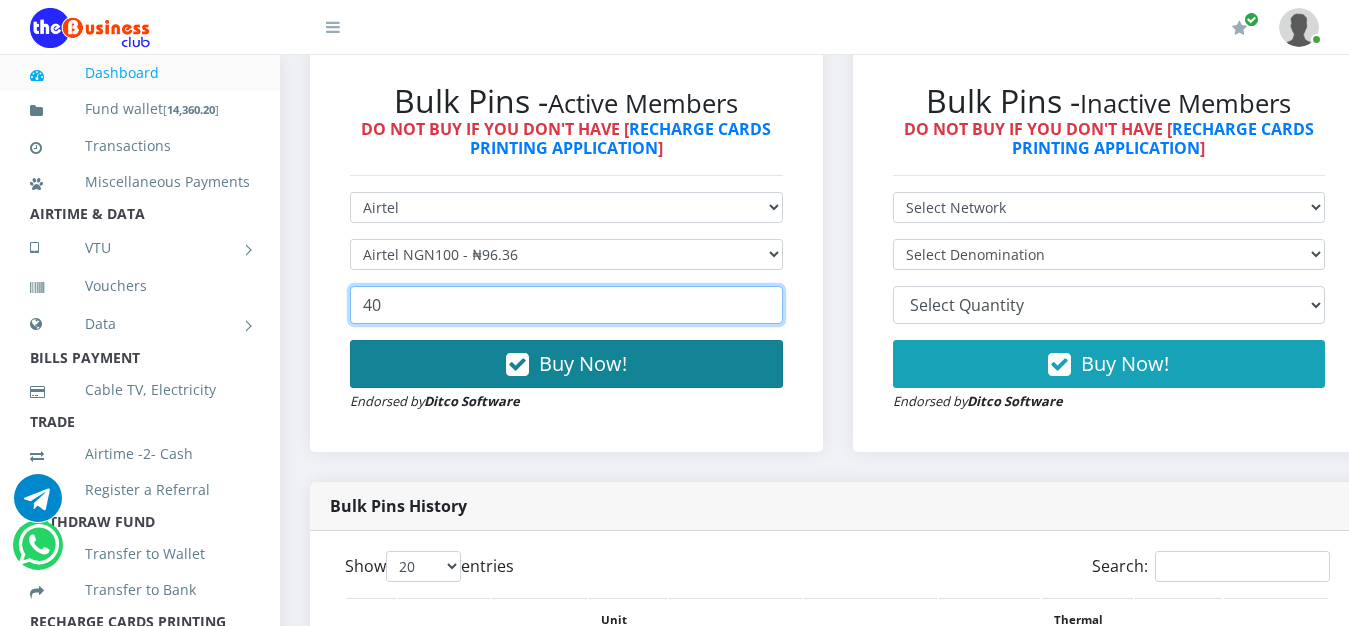 type on "40" 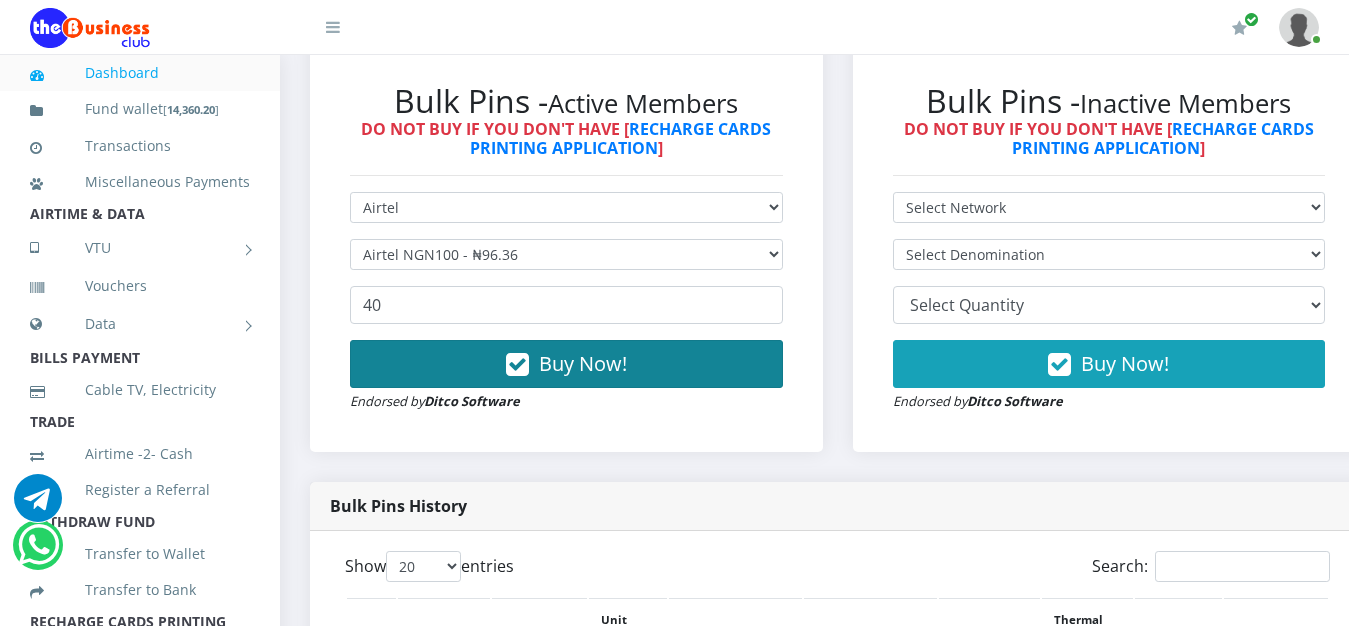 click on "Buy Now!" at bounding box center [566, 364] 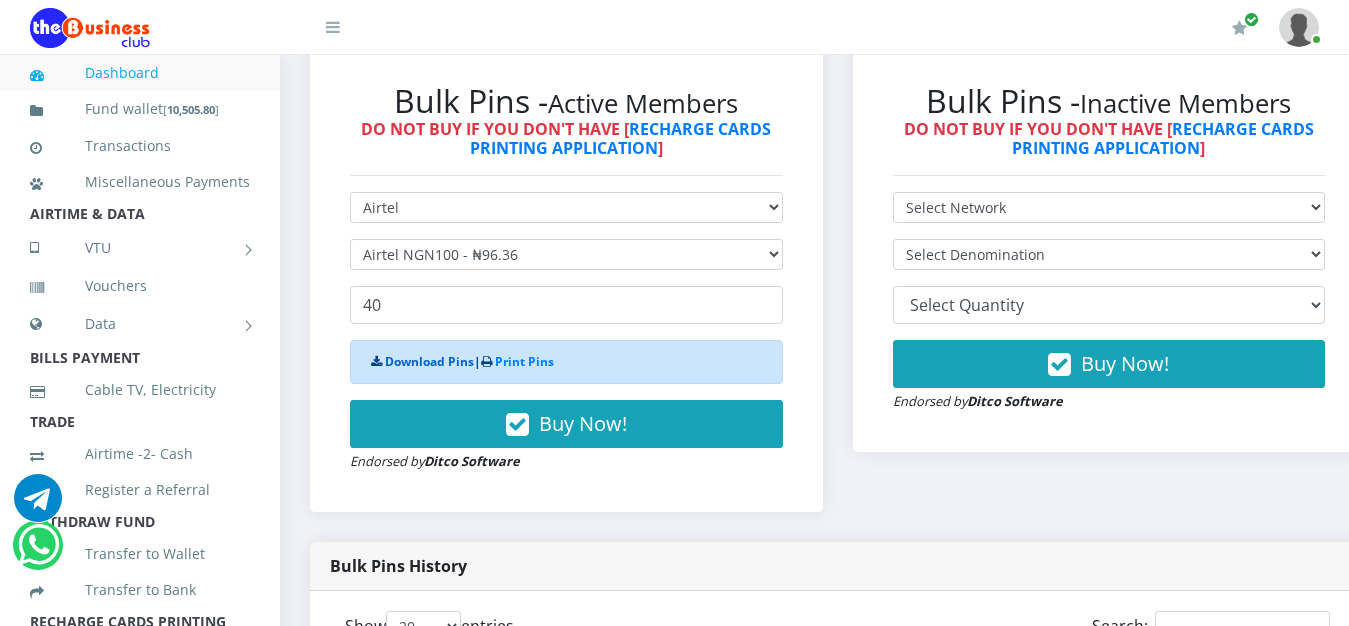 click on "Download Pins" at bounding box center (429, 361) 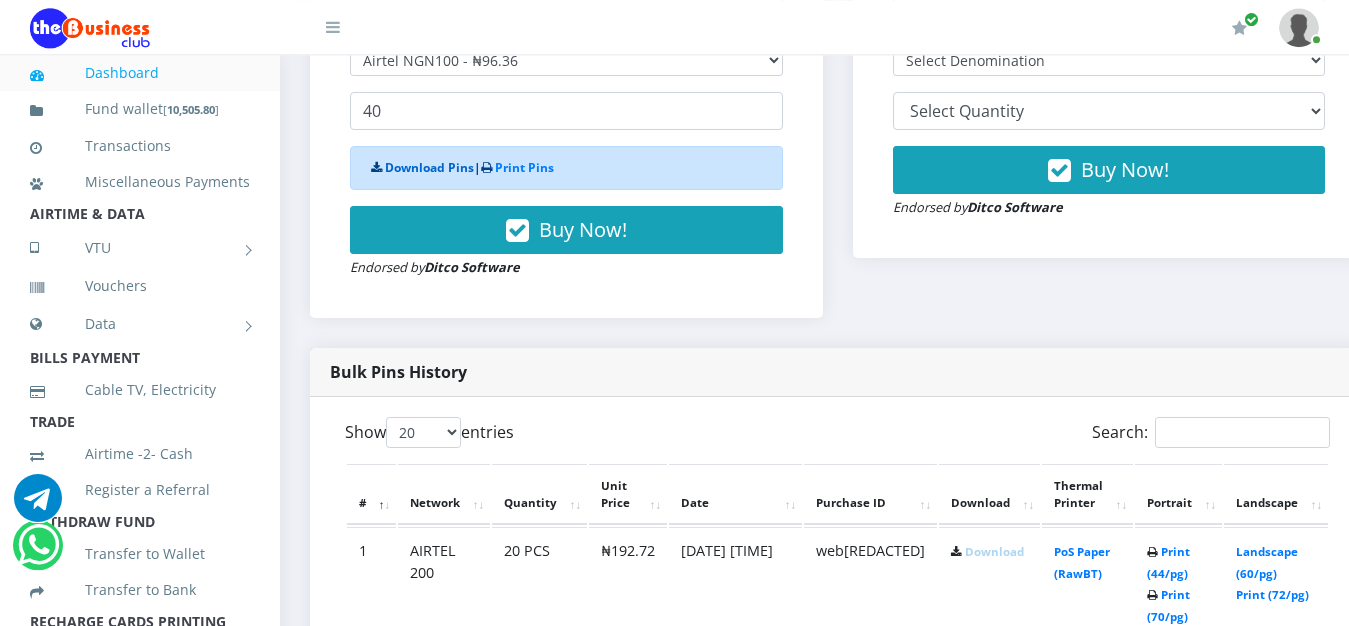 scroll, scrollTop: 799, scrollLeft: 0, axis: vertical 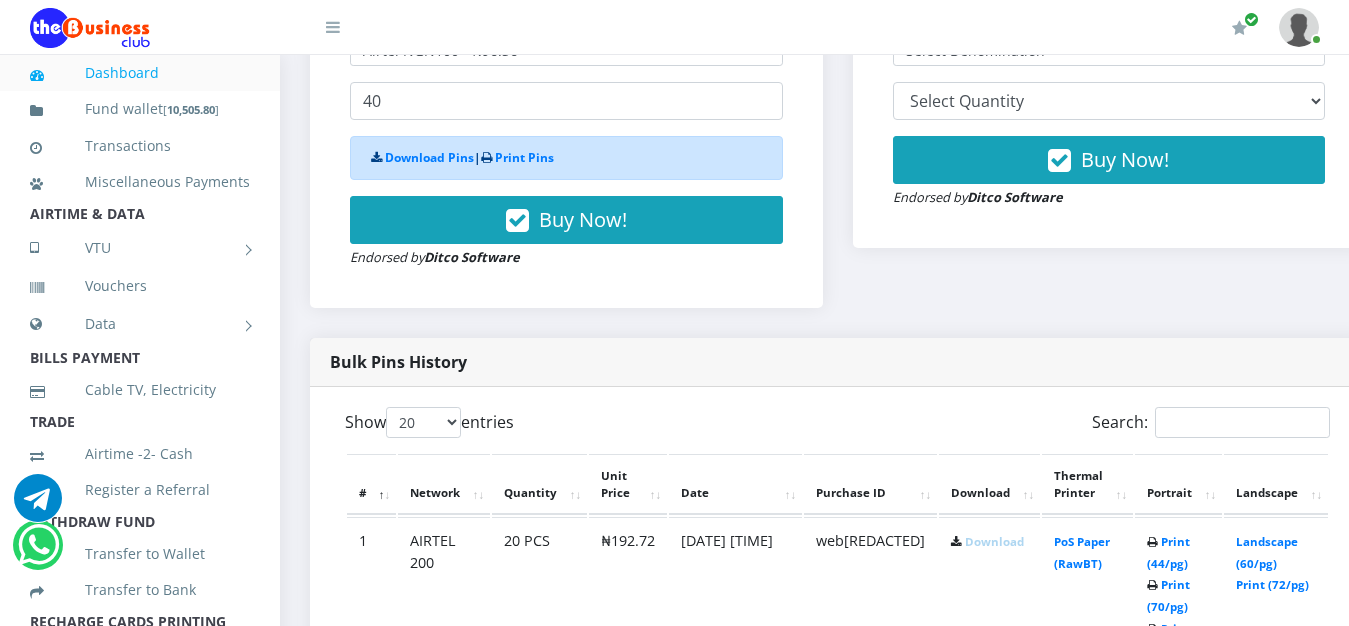 click on "Bulk Pins -  Active Members
DO NOT BUY IF YOU DON'T HAVE [ RECHARGE CARDS PRINTING APPLICATION ]
Select Network
MTN
Globacom
9Mobile
Airtel
Select Denomination Airtel NGN100 - ₦96.36 40    |" at bounding box center (566, 73) 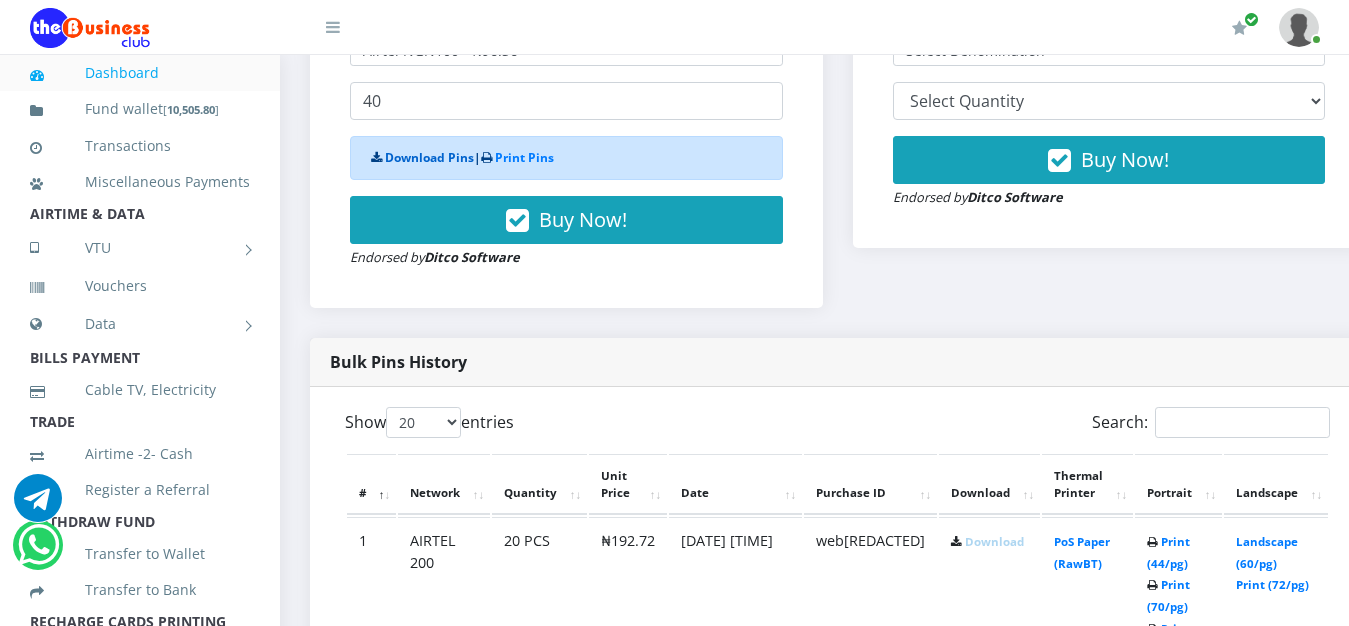 click on "Download Pins" at bounding box center [429, 157] 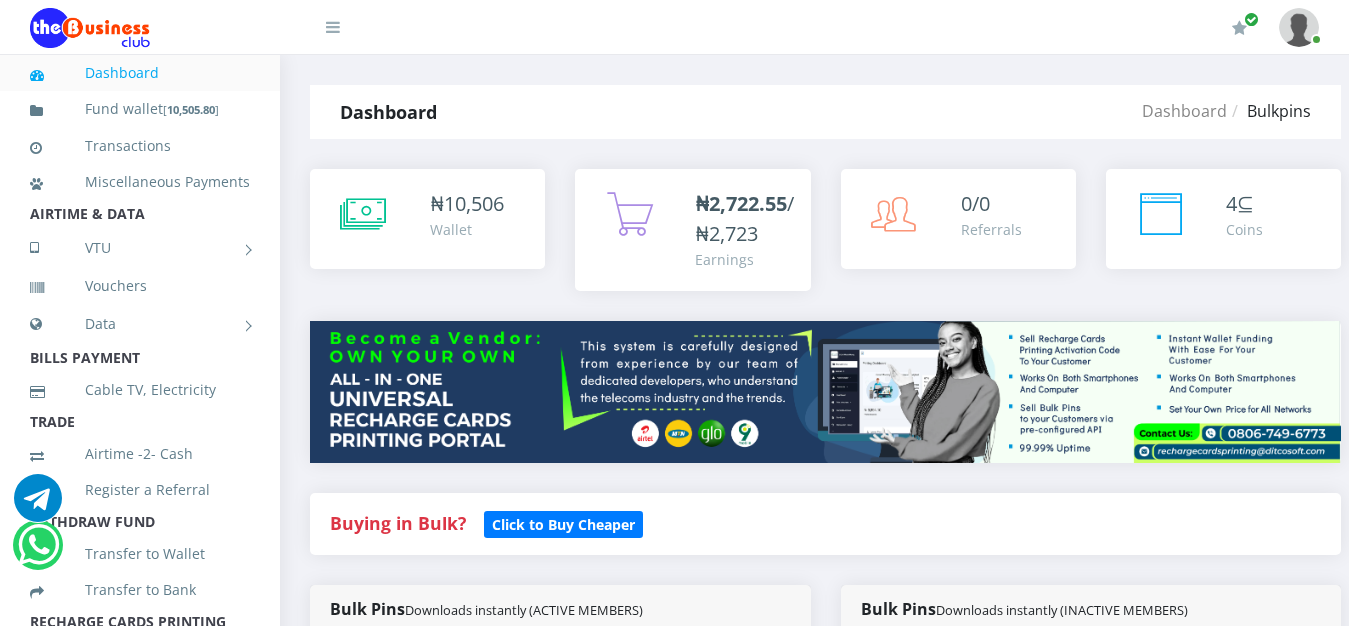 scroll, scrollTop: 799, scrollLeft: 0, axis: vertical 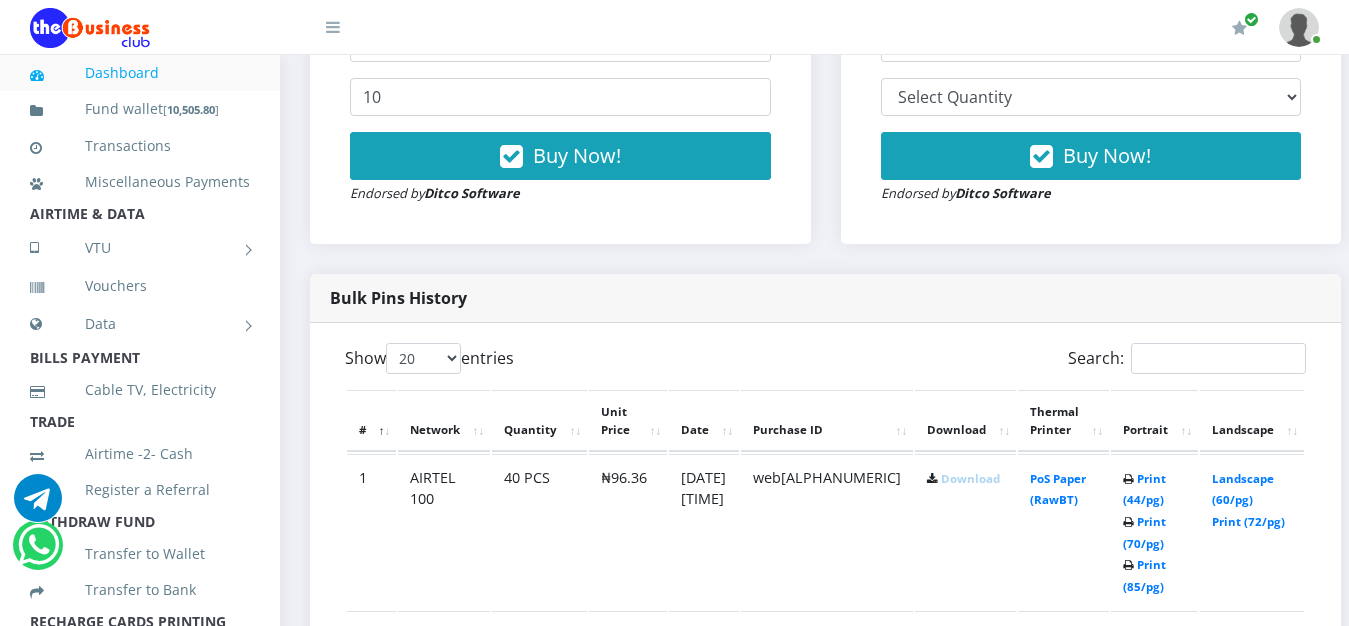 click on "Download" at bounding box center (970, 478) 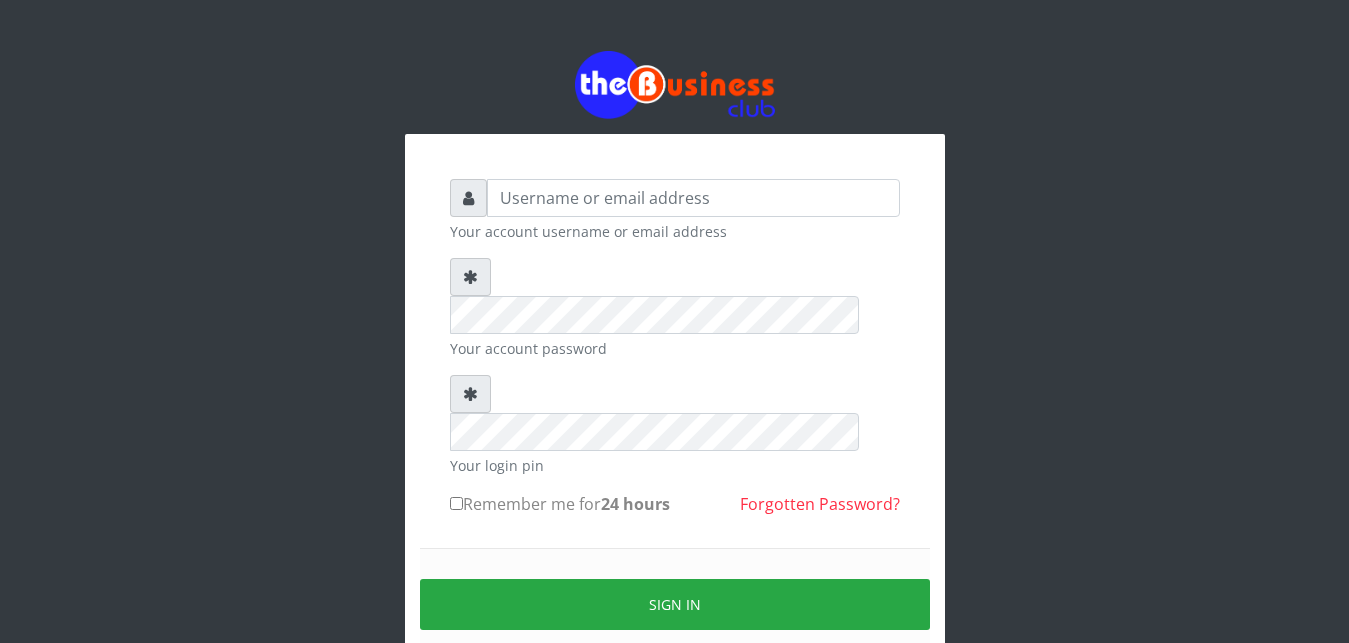 scroll, scrollTop: 0, scrollLeft: 0, axis: both 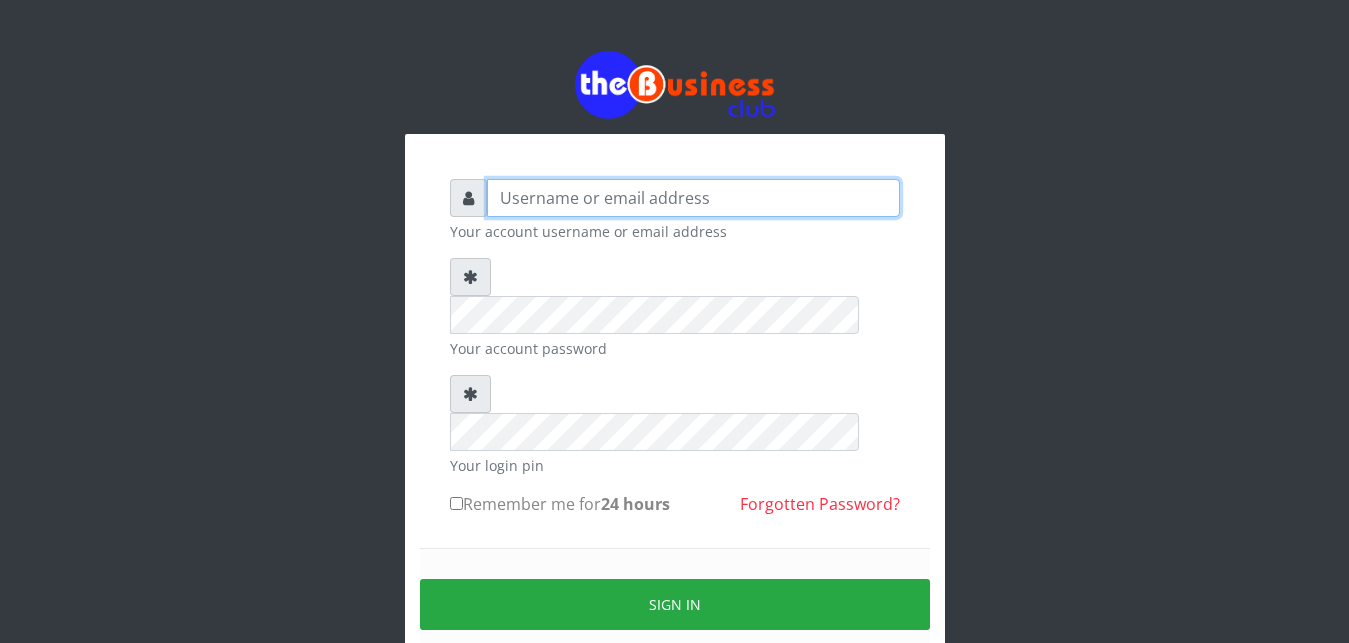 click at bounding box center (693, 198) 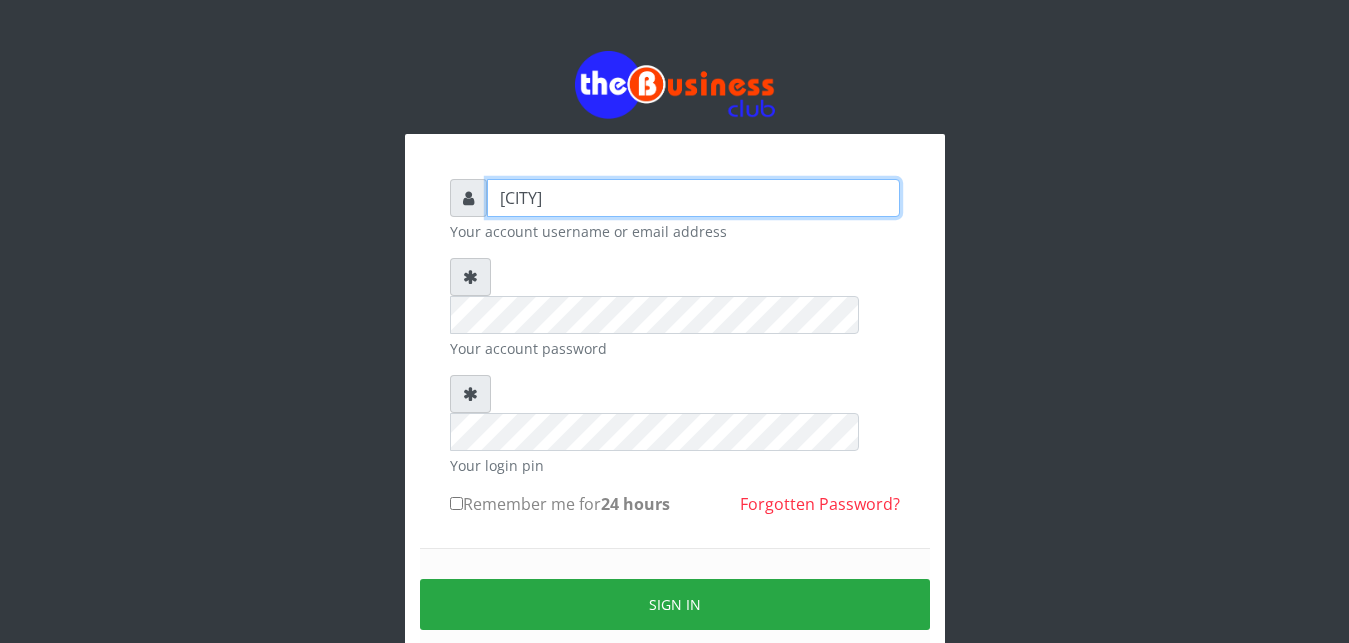 type on "[CITY]" 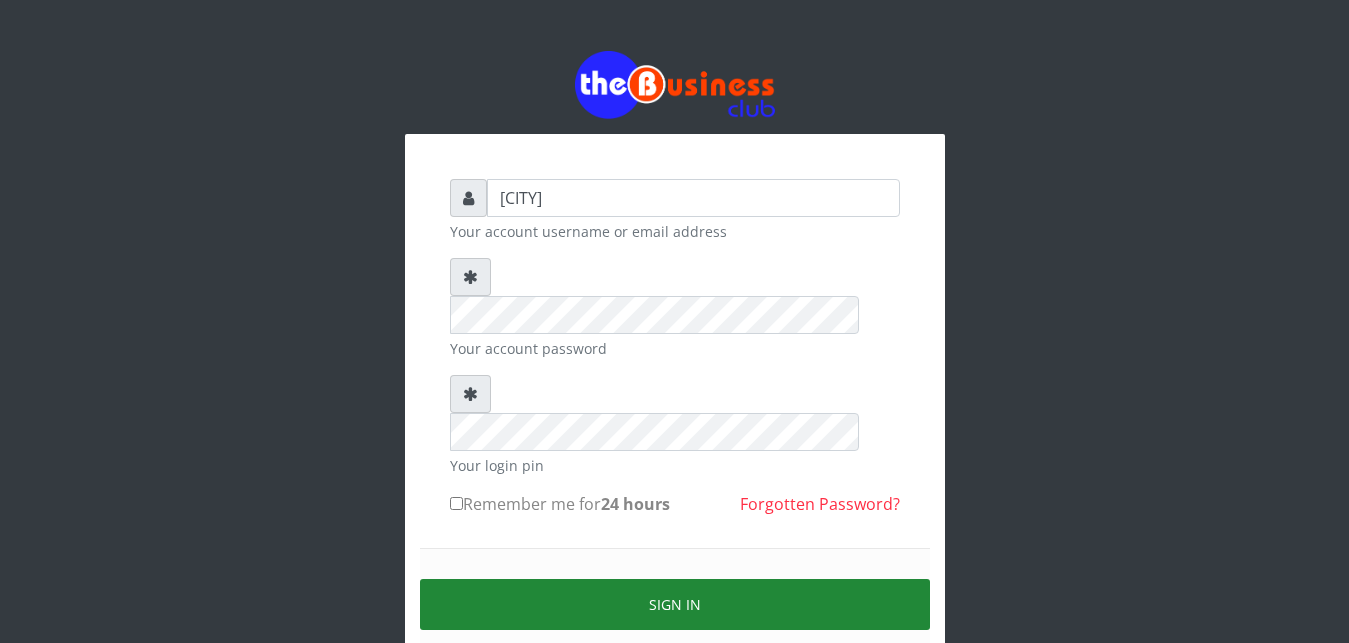 click on "Sign in" at bounding box center [675, 604] 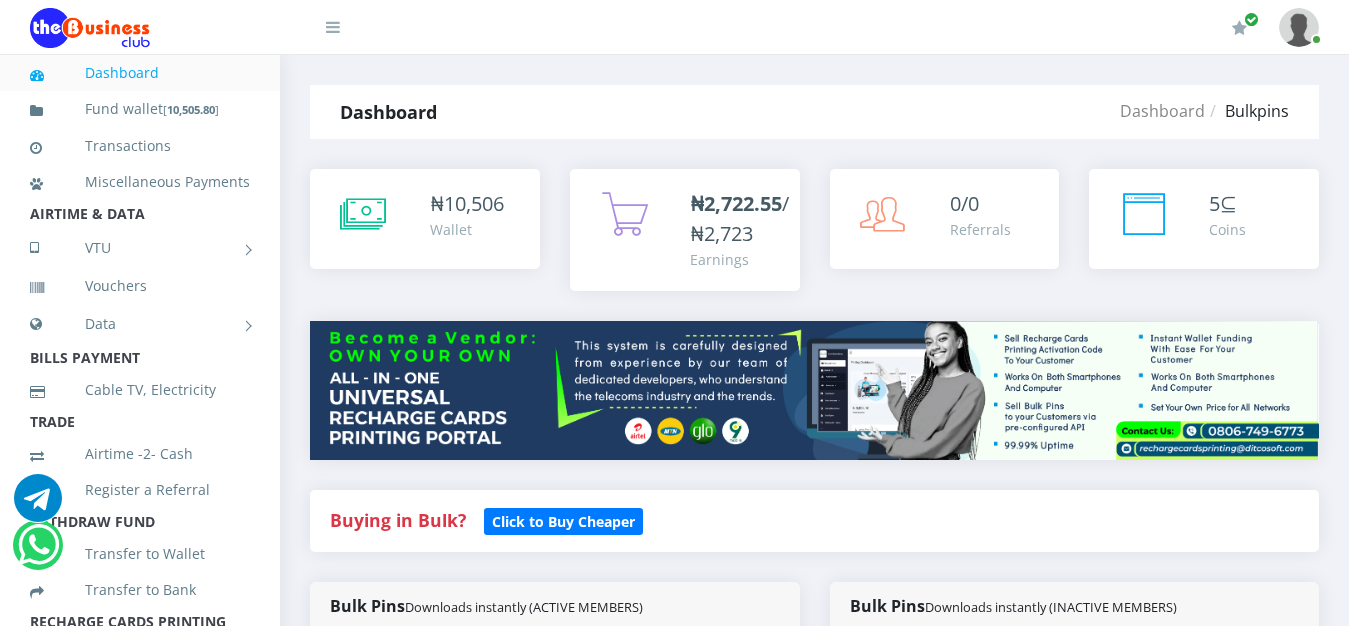 scroll, scrollTop: 0, scrollLeft: 0, axis: both 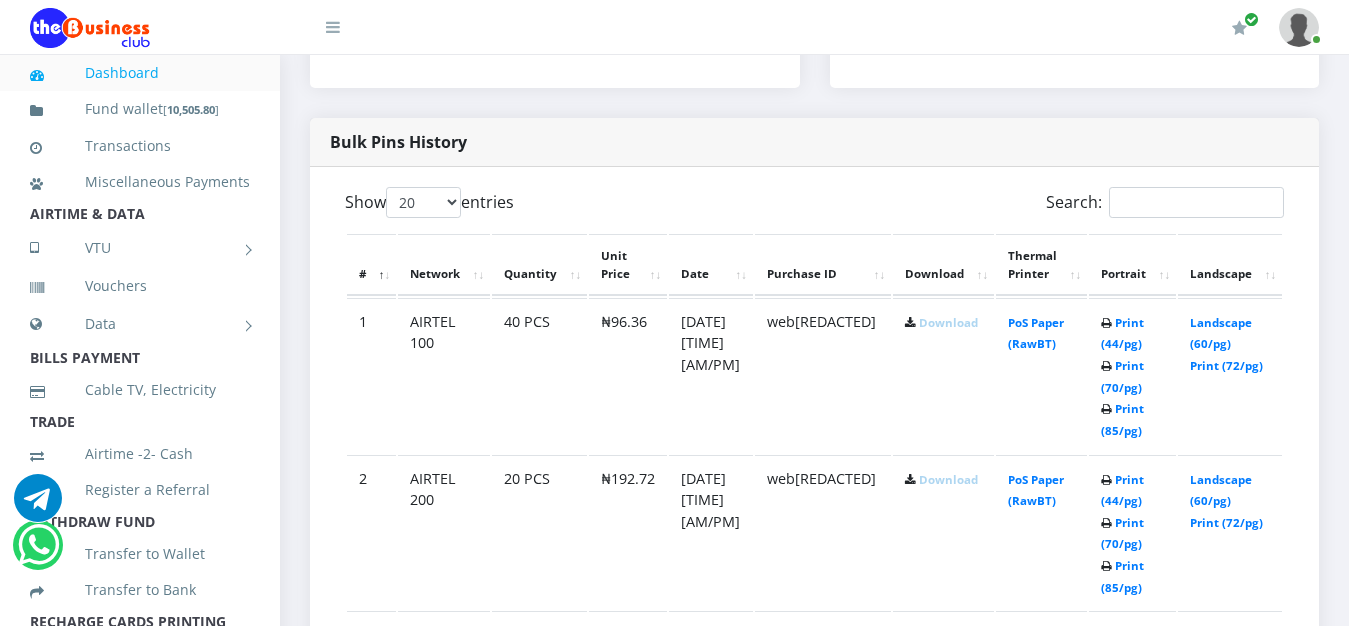 click on "Download" at bounding box center [948, 322] 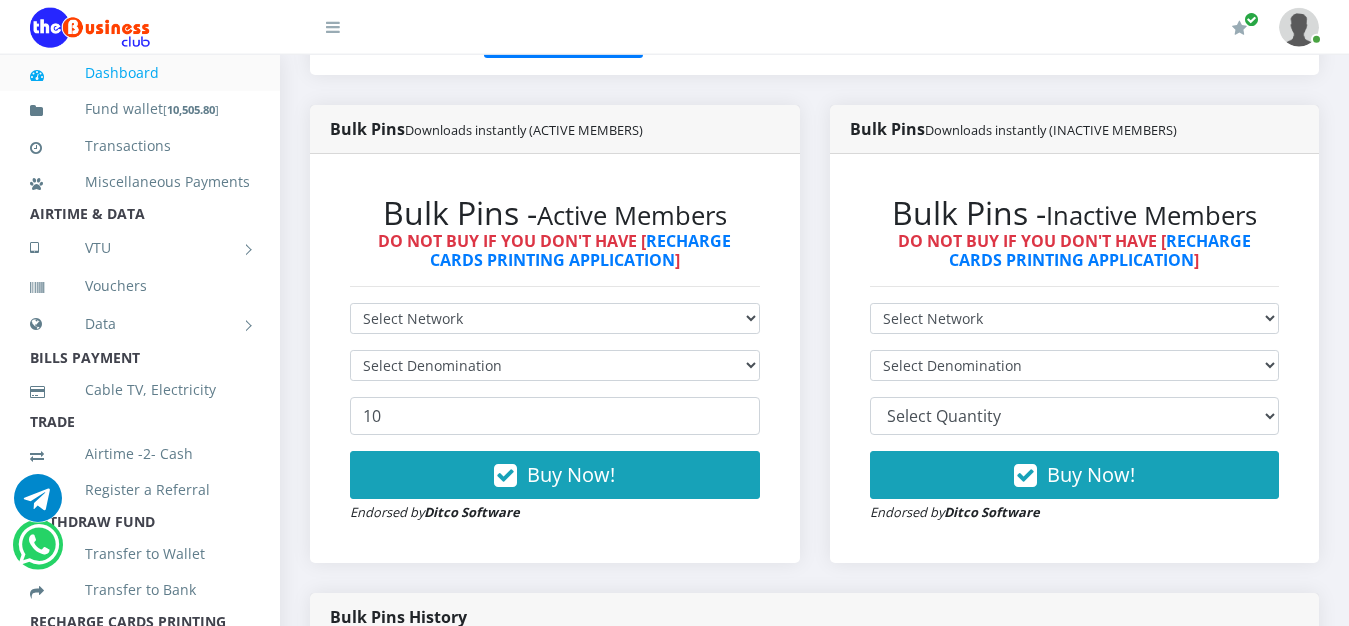 scroll, scrollTop: 459, scrollLeft: 0, axis: vertical 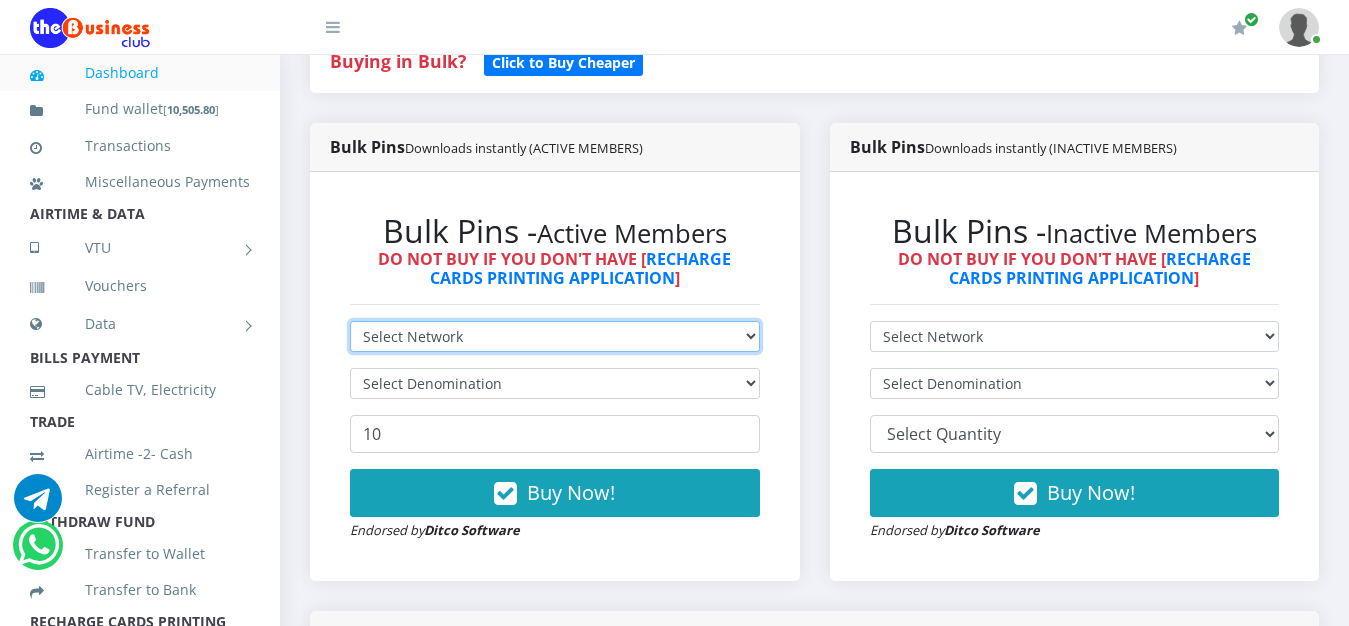 click on "Select Network
MTN
Globacom
9Mobile
Airtel" at bounding box center [555, 336] 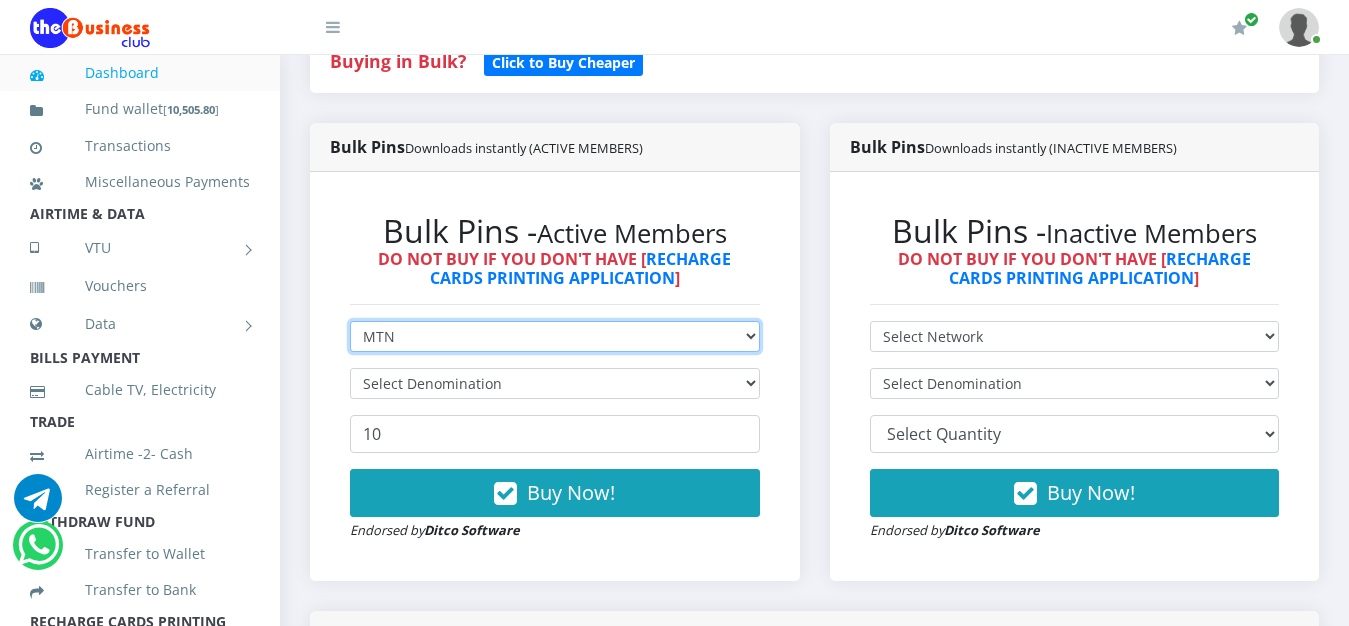 click on "MTN" at bounding box center (0, 0) 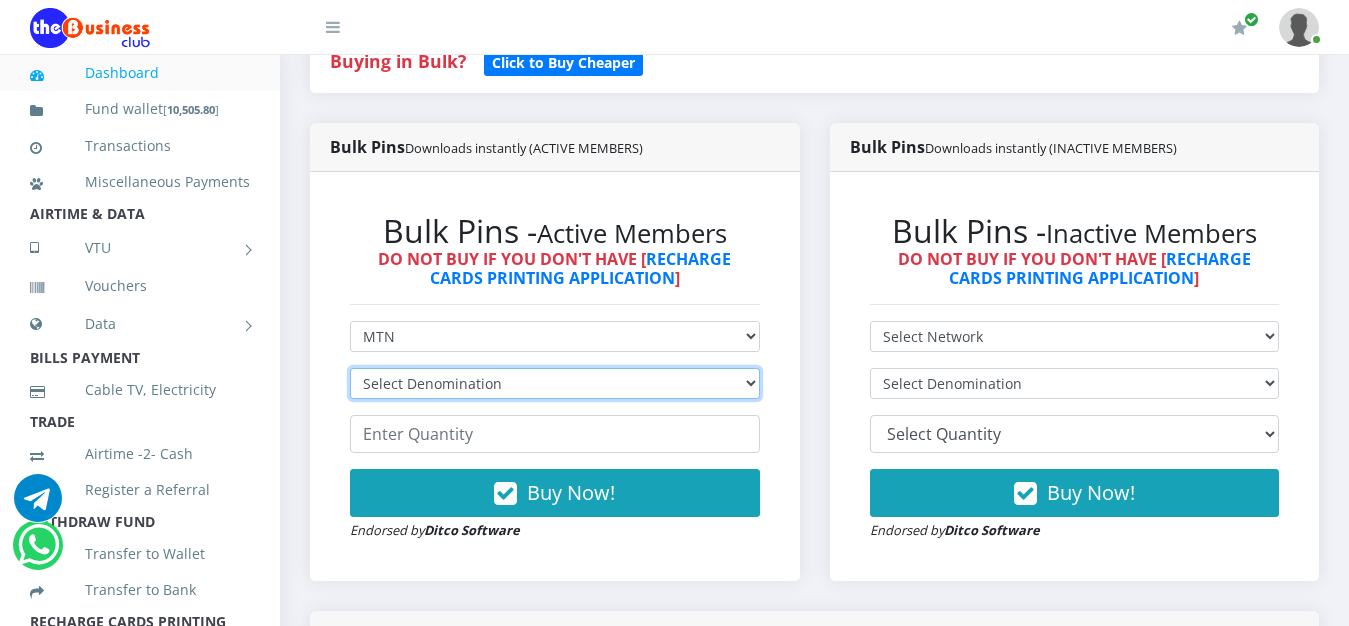 click on "Select Denomination MTN NGN100 - ₦96.94 MTN NGN200 - ₦193.88 MTN NGN400 - ₦387.76 MTN NGN500 - ₦484.70 MTN NGN1000 - ₦969.40 MTN NGN1500 - ₦1,454.10" at bounding box center [555, 383] 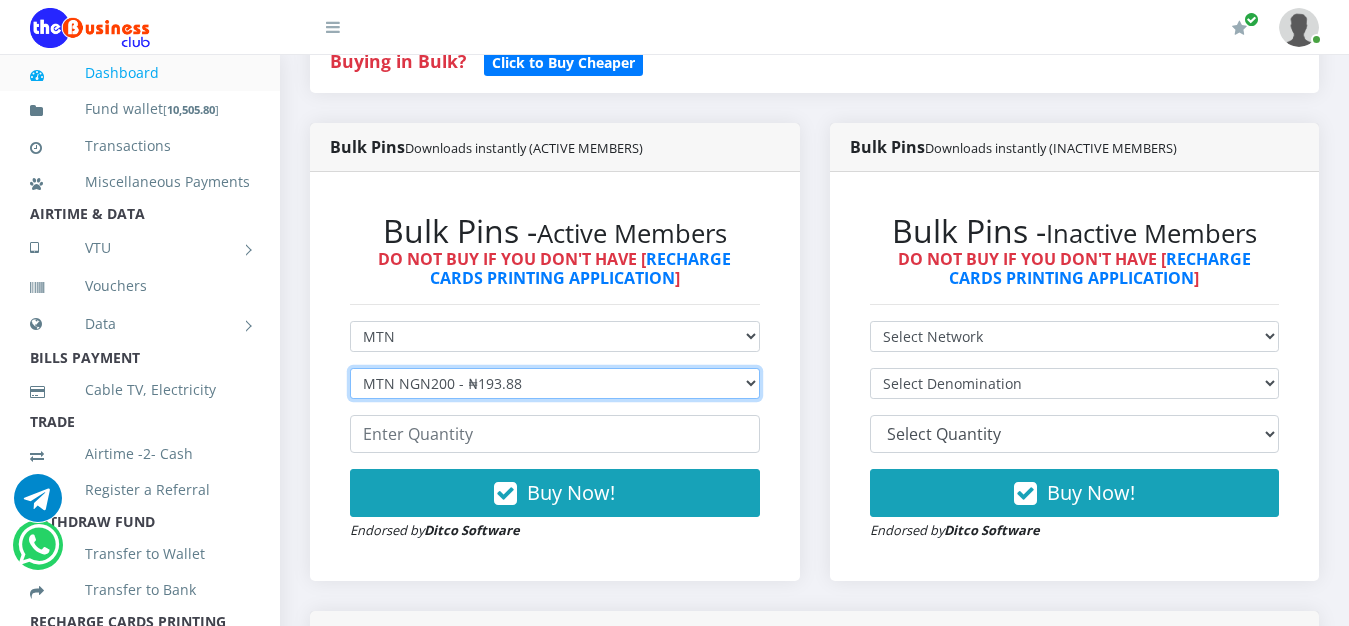 click on "MTN NGN200 - ₦193.88" at bounding box center [0, 0] 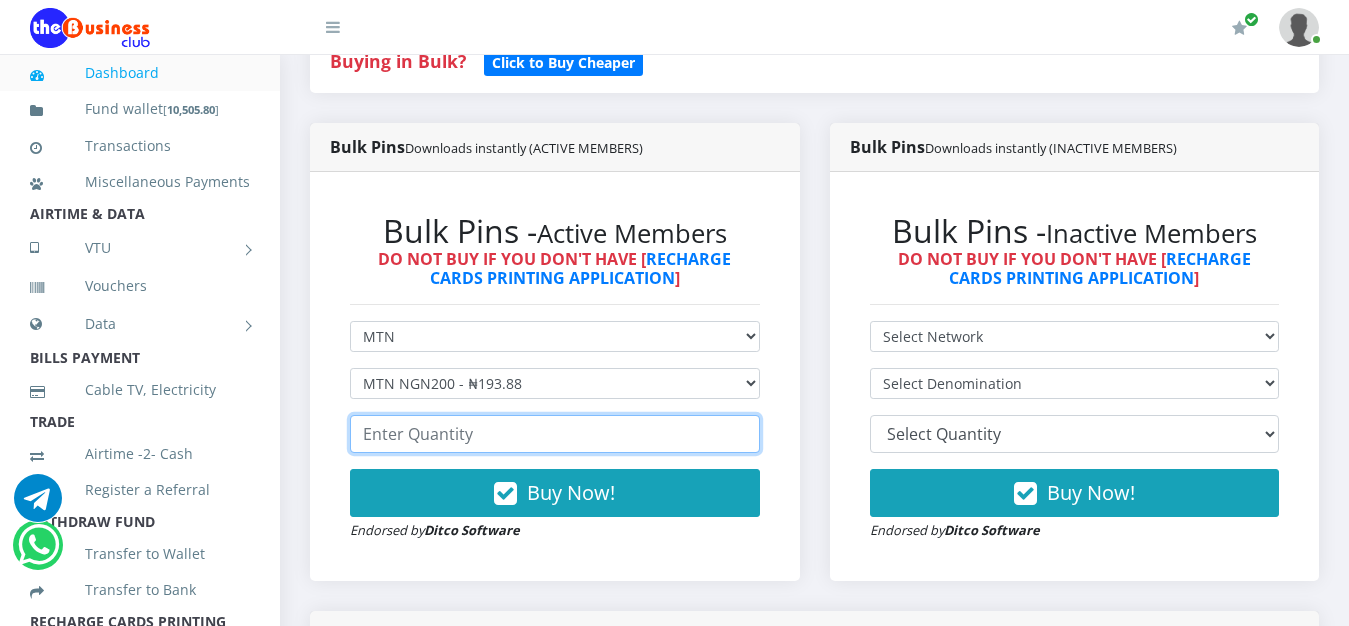 click at bounding box center (555, 434) 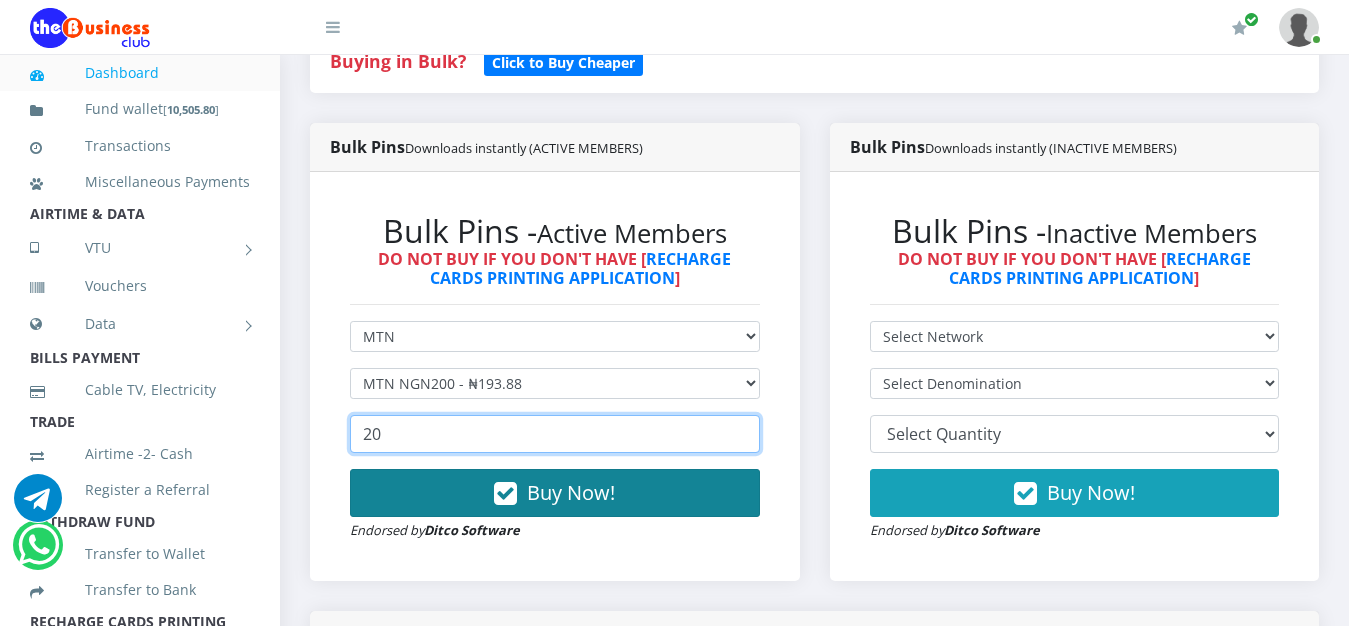 type on "20" 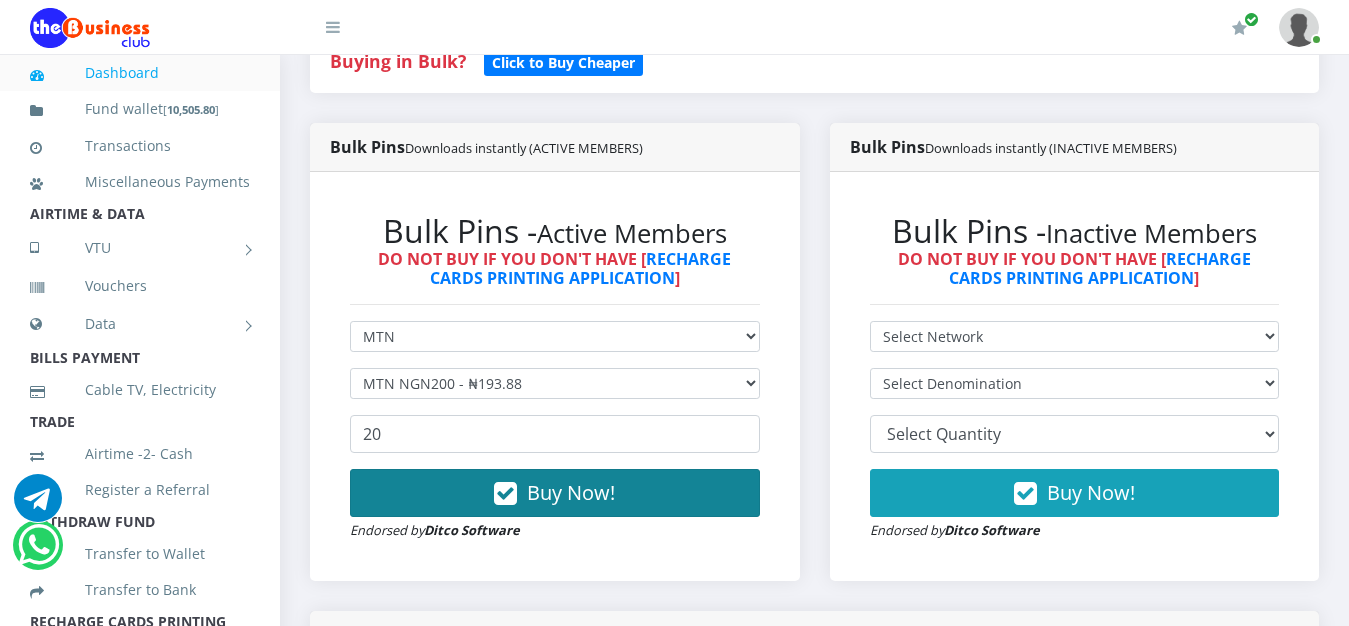 click on "Buy Now!" at bounding box center (555, 493) 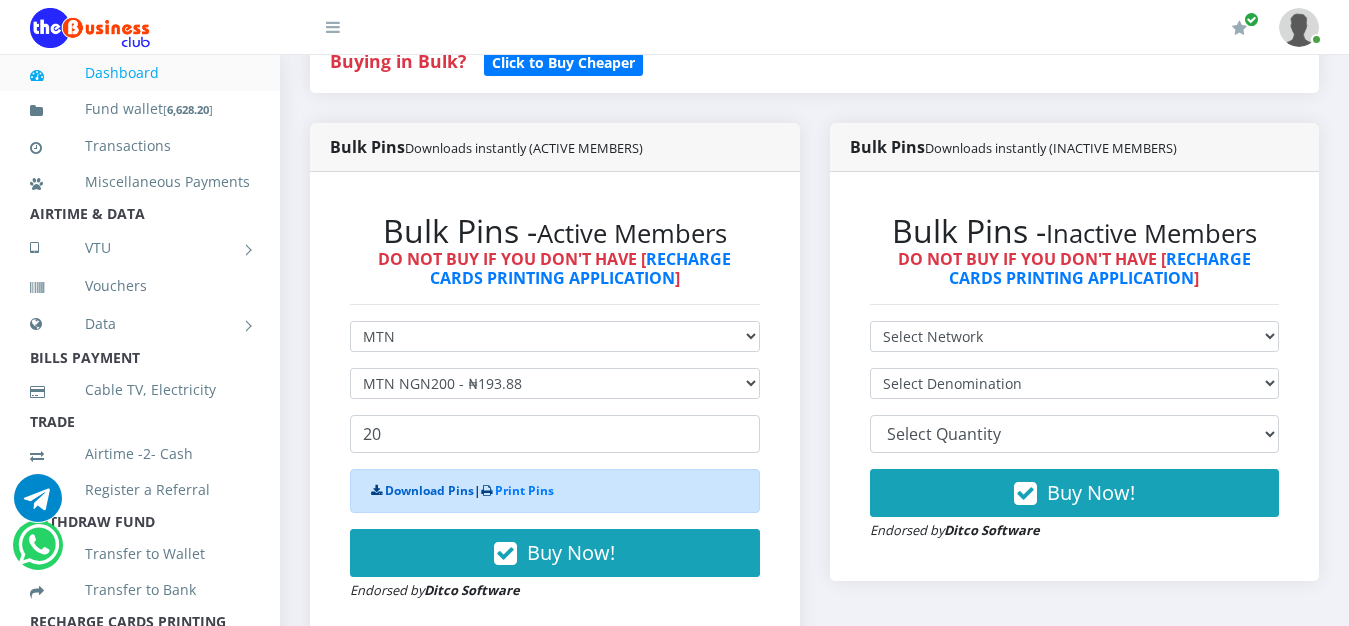 click on "Download Pins" at bounding box center [429, 490] 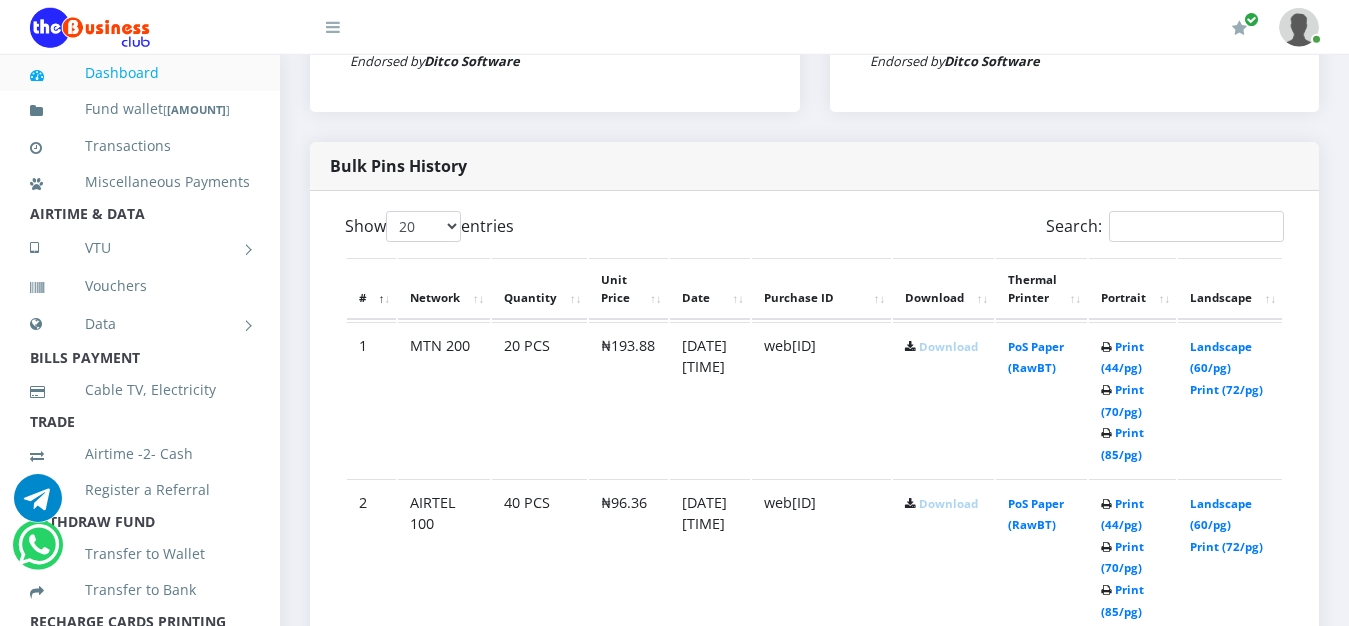 scroll, scrollTop: 932, scrollLeft: 0, axis: vertical 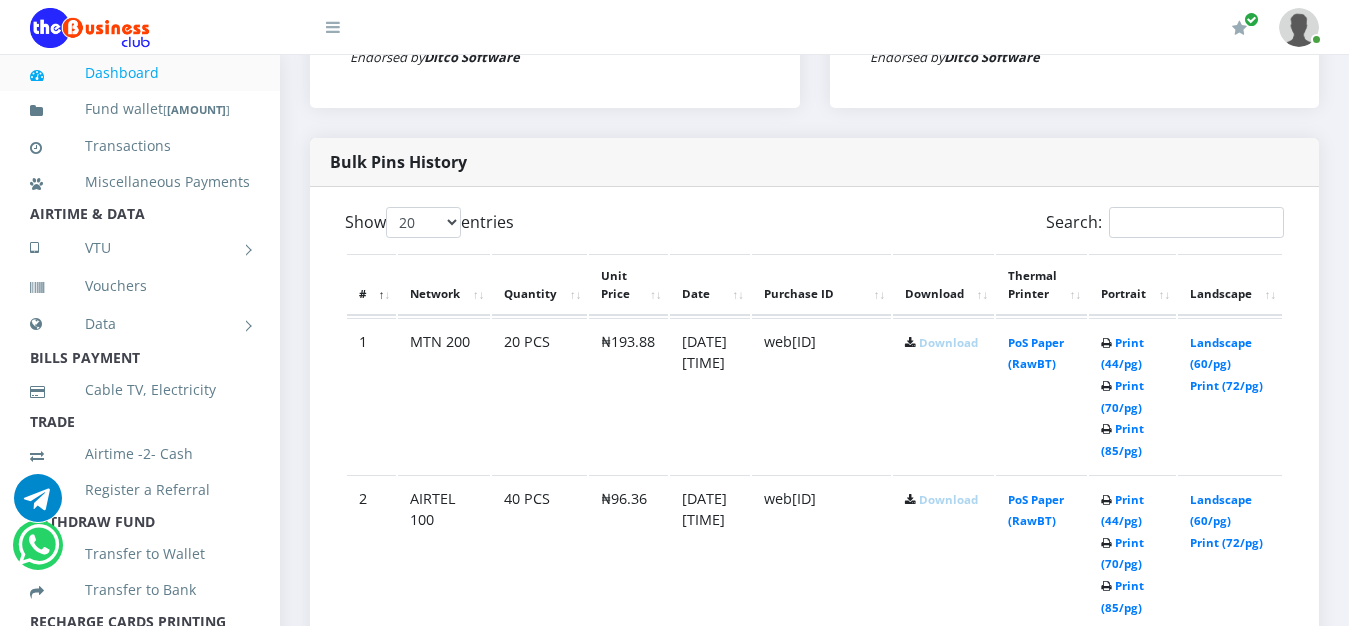 click on "Download" at bounding box center (948, 342) 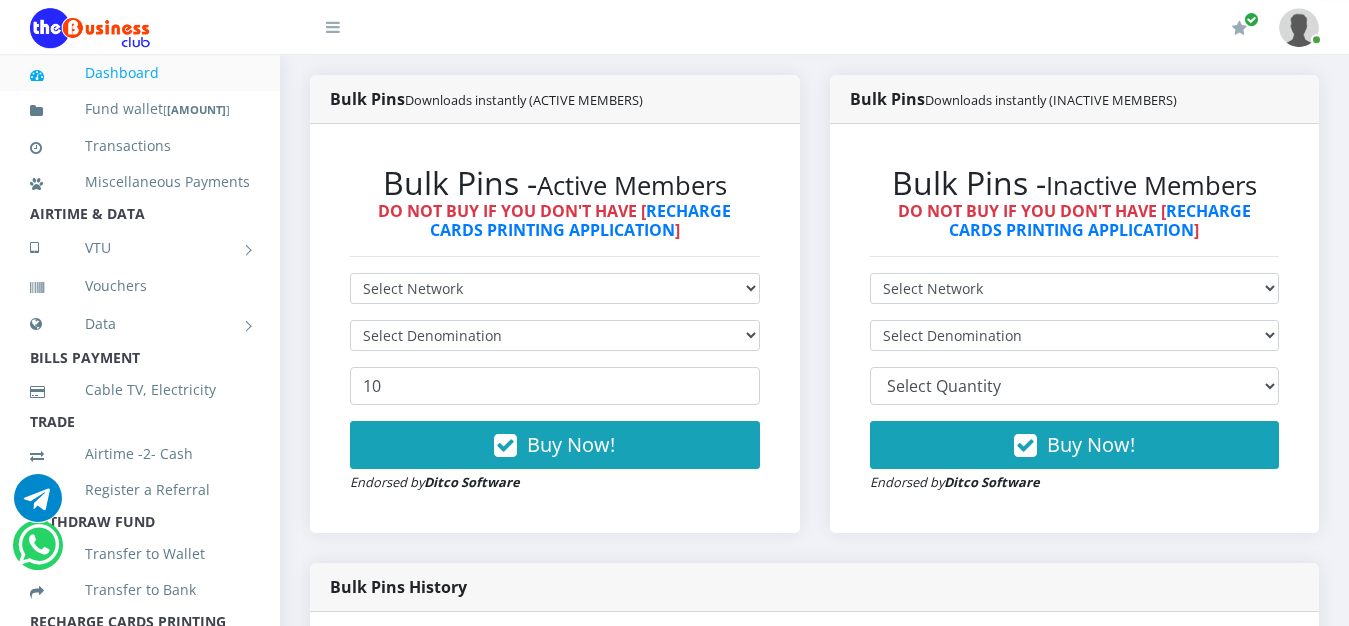 scroll, scrollTop: 480, scrollLeft: 0, axis: vertical 